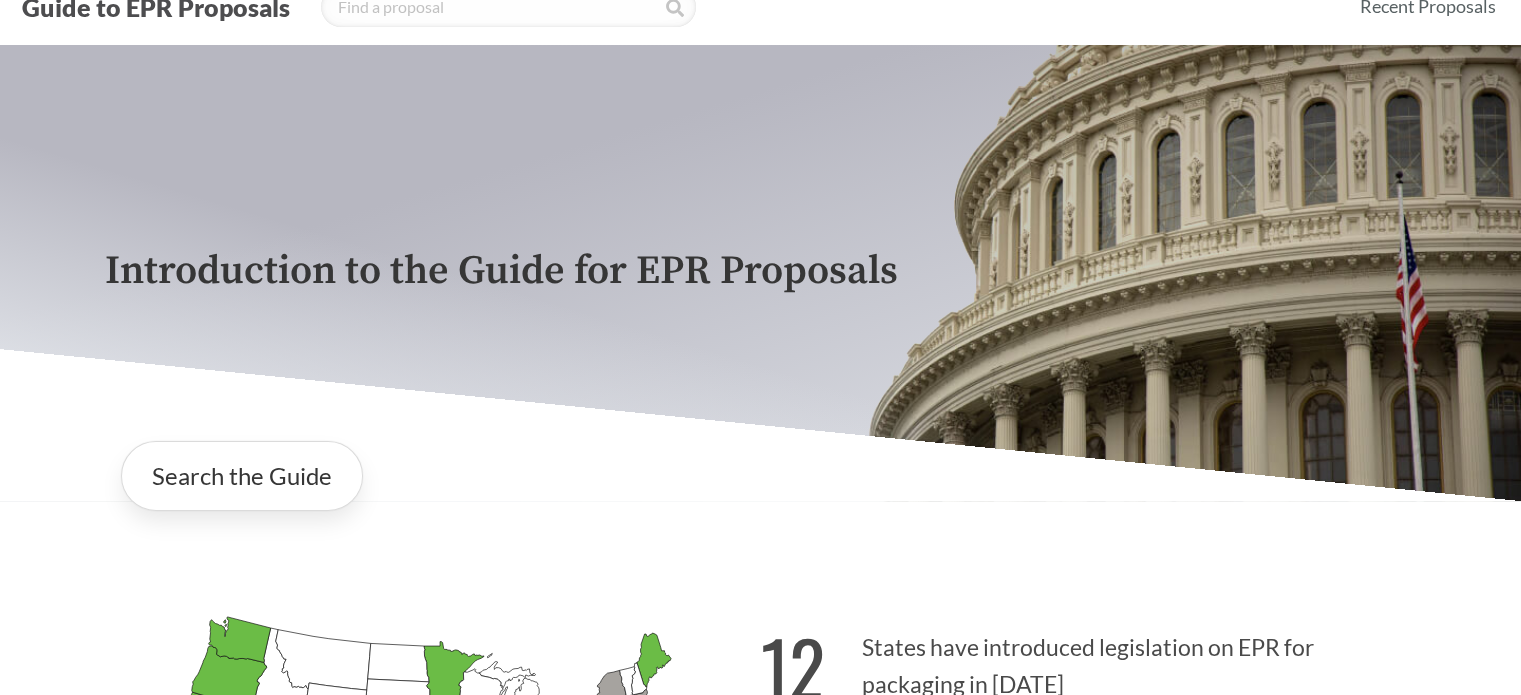 scroll, scrollTop: 0, scrollLeft: 0, axis: both 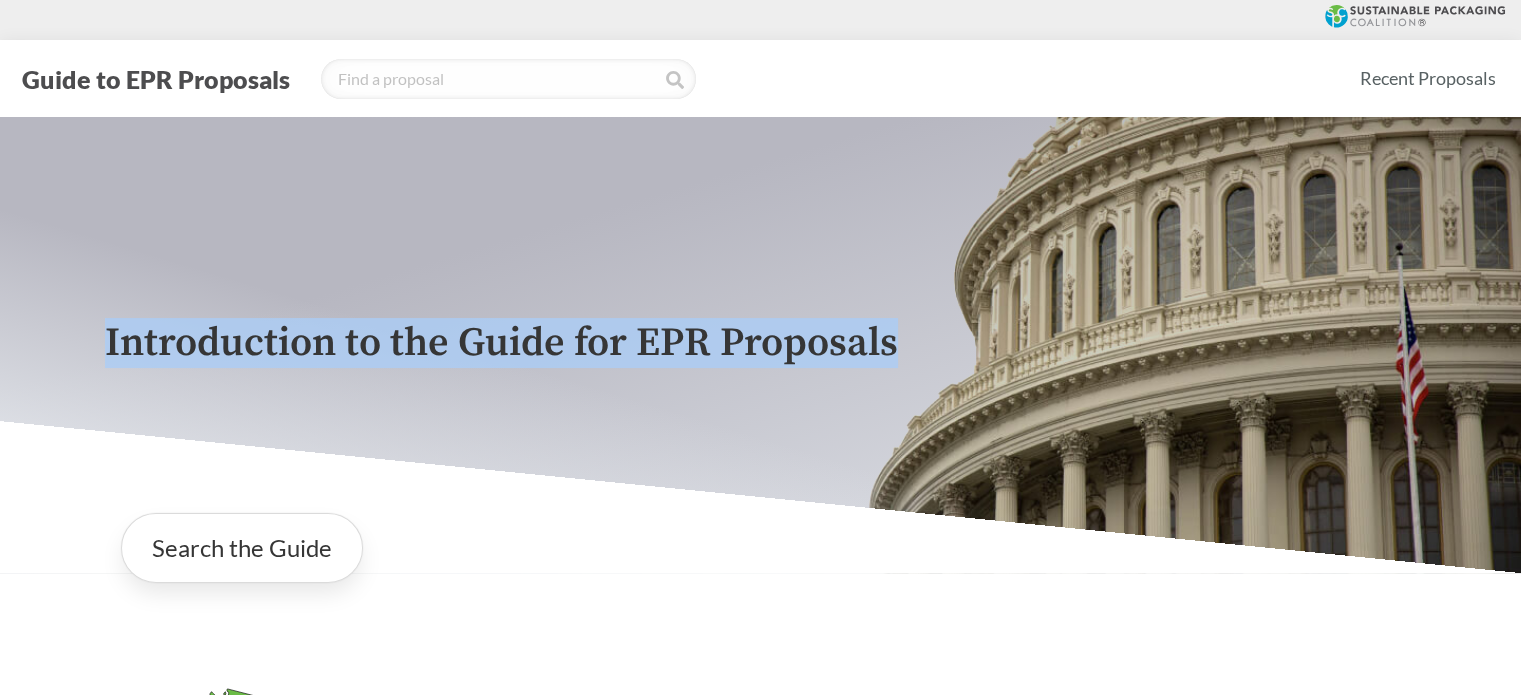 drag, startPoint x: 93, startPoint y: 351, endPoint x: 895, endPoint y: 362, distance: 802.07544 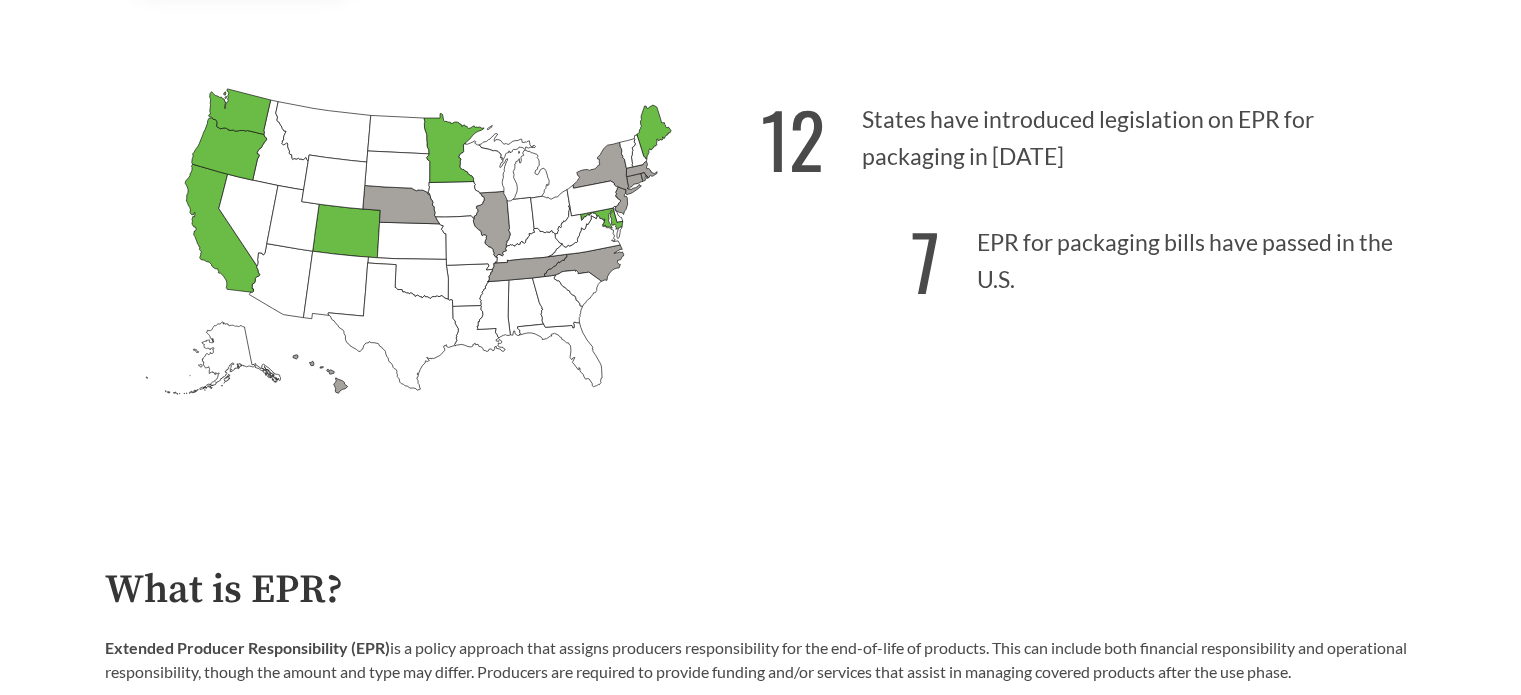 scroll, scrollTop: 0, scrollLeft: 0, axis: both 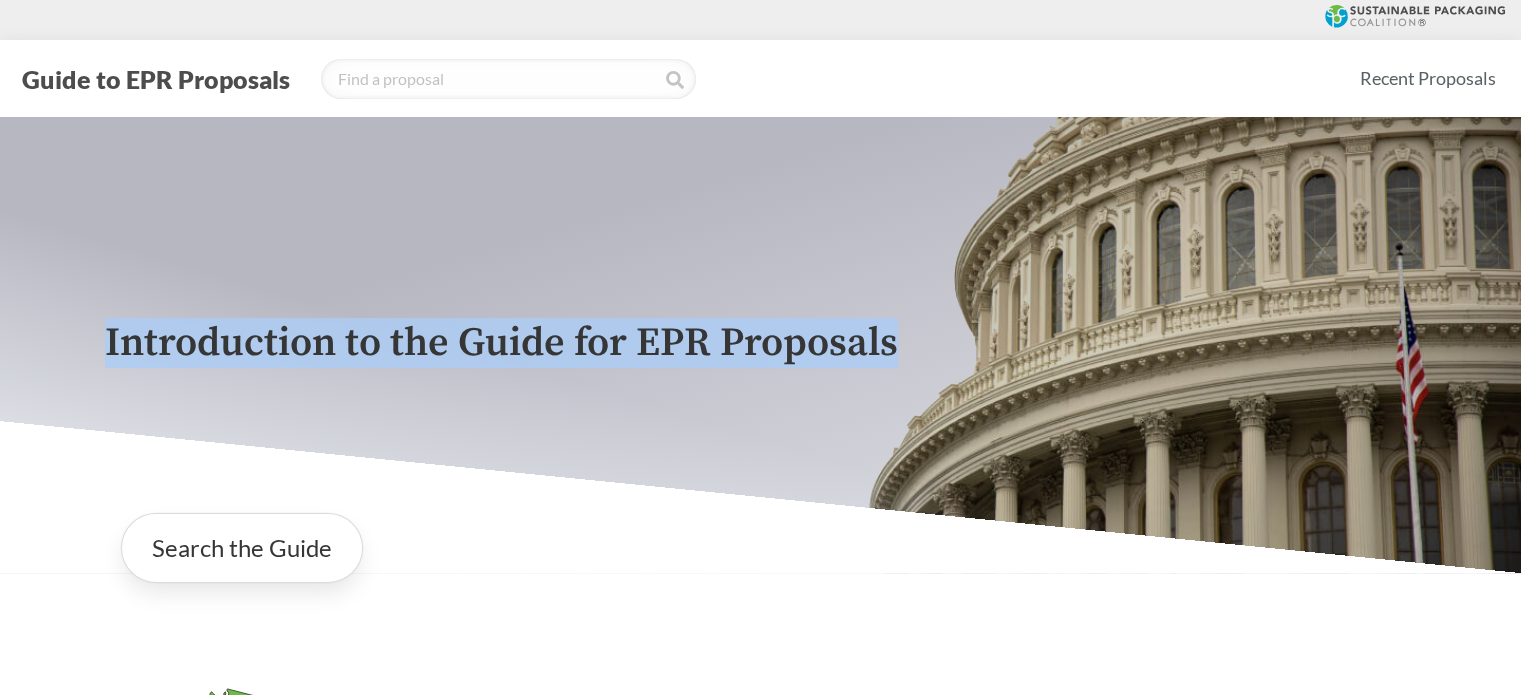 click on "Guide to EPR Proposals" at bounding box center (156, 79) 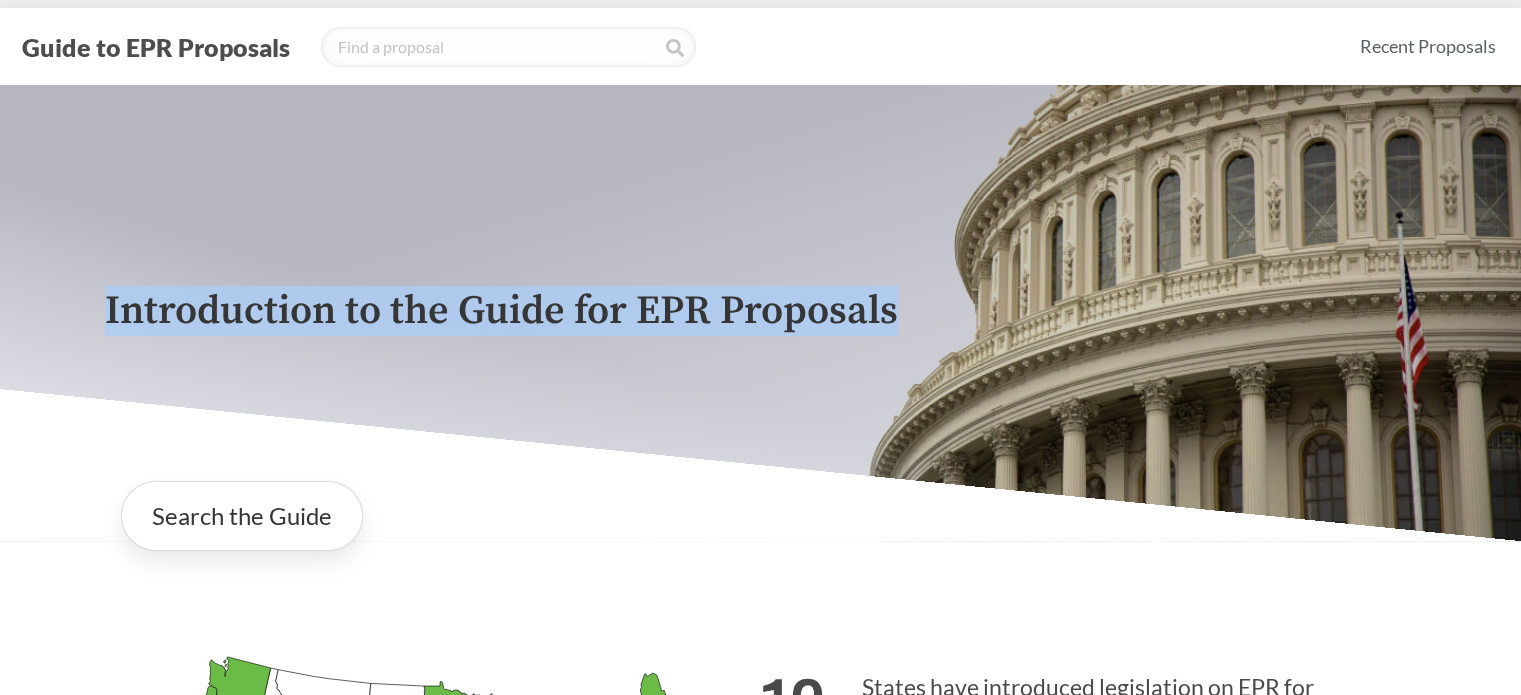 scroll, scrollTop: 0, scrollLeft: 0, axis: both 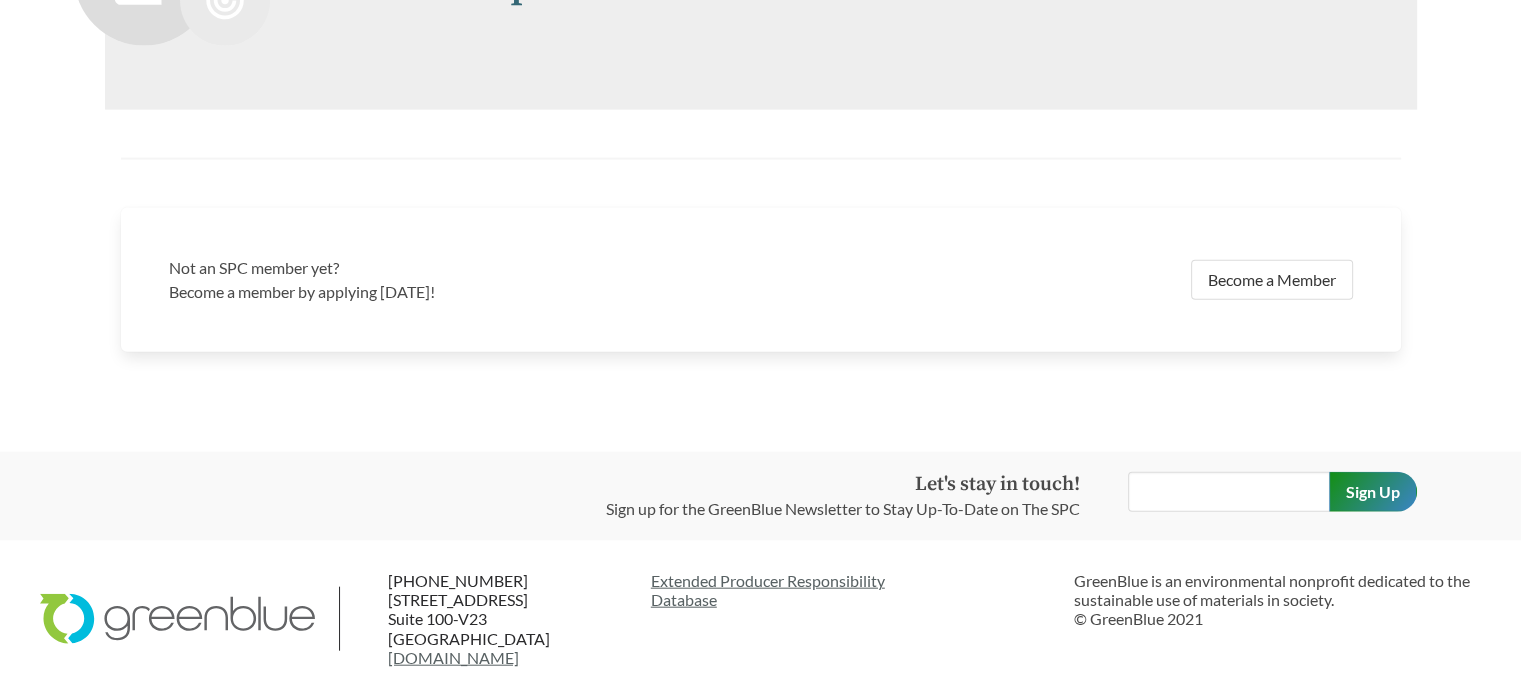 click on "Introduction to the
Guide for EPR Proposals Search the Guide Alabama
Introduced:  Alaska
Introduced:  Arizona
Introduced:  Arkansas
Introduced:  California
Passed: 1 Colorado
Passed: 1 Connecticut
Introduced: 1 Delaware
Introduced:  District of Columbia
Introduced:  Florida
Introduced:  Georgia
Introduced:  Hawaii
Introduced: 1 Idaho
Introduced:  Illinois
Introduced: 2 Indiana
Introduced:  Iowa
Introduced:  Kansas
Introduced:  Kentucky
Introduced:  Louisiana
Introduced:  Maine
Passed: 1 Maryland
Passed: 1 Massachusetts
Introduced: 2 Michigan
Introduced:  Minnesota
Passed: 1 Mississippi
Introduced:  Missouri
Introduced:  Montana
Introduced:  Nebraska
Introduced: 1 Nevada
Introduced:  New Hampshire
Introduced:  New Jersey
Introduced: 1 New Mexico
Introduced:  New York
Introduced: 3 North Carolina
Introduced: 1 North Dakota
Introduced:  Ohio
Introduced:  Oklahoma
Introduced:  Oregon
Passed: 1 Pennsylvania
Introduced:  Rhode Island
Introduced: 4 South Carolina
Introduced:" at bounding box center (760, -1980) 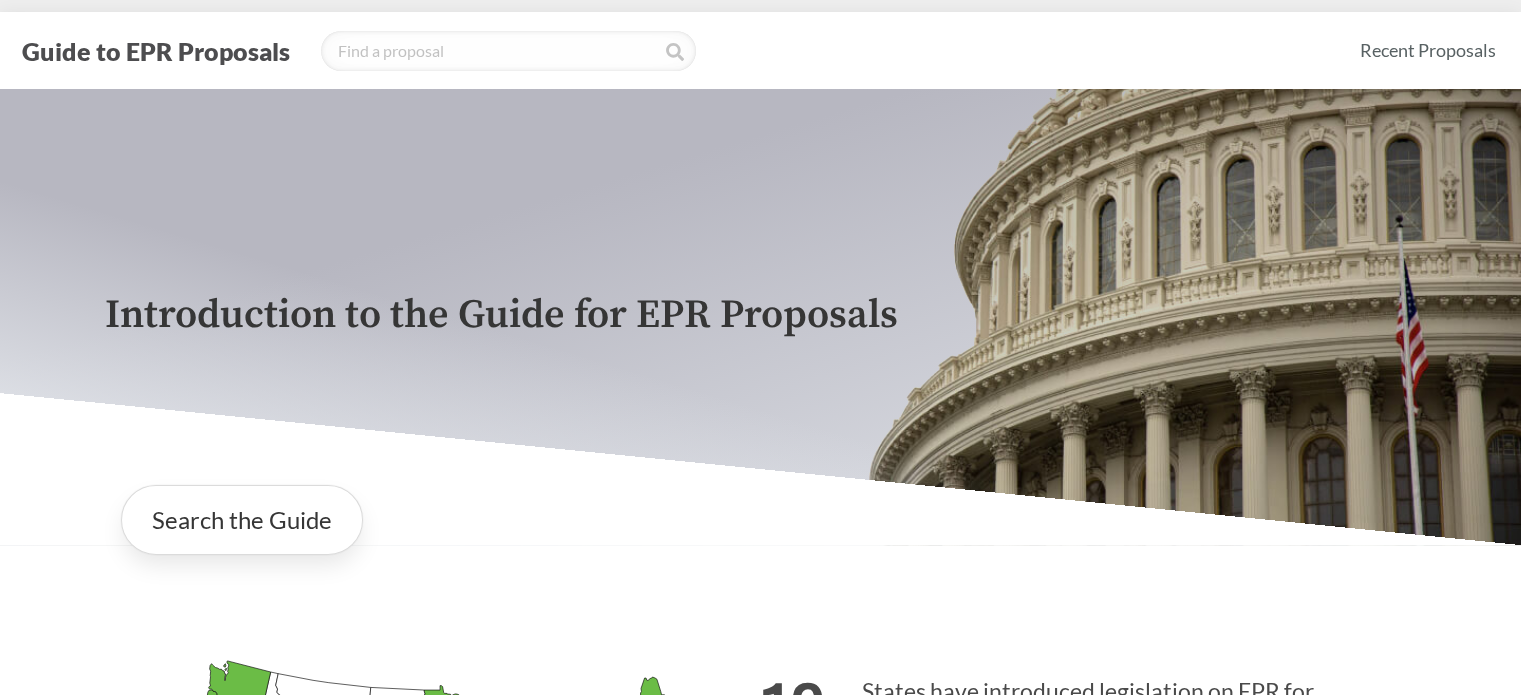 scroll, scrollTop: 0, scrollLeft: 0, axis: both 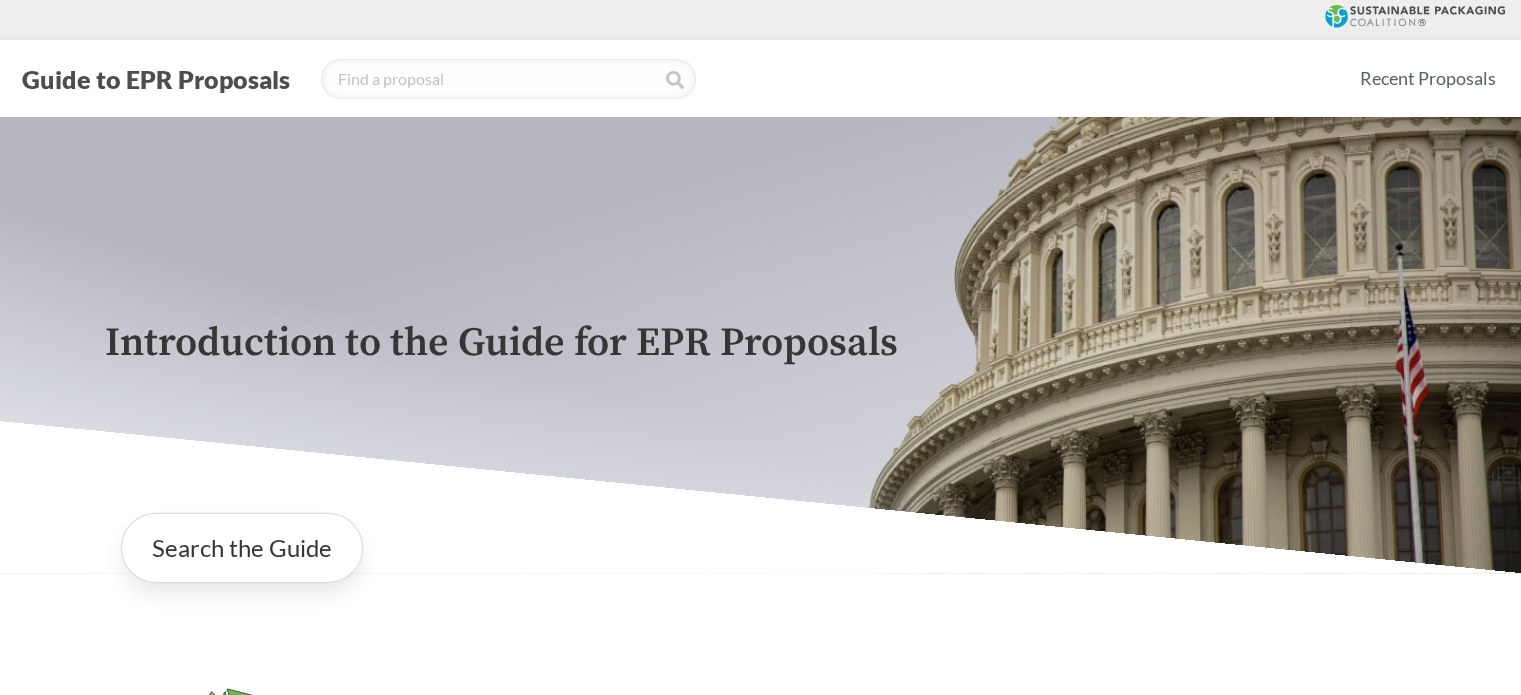 click 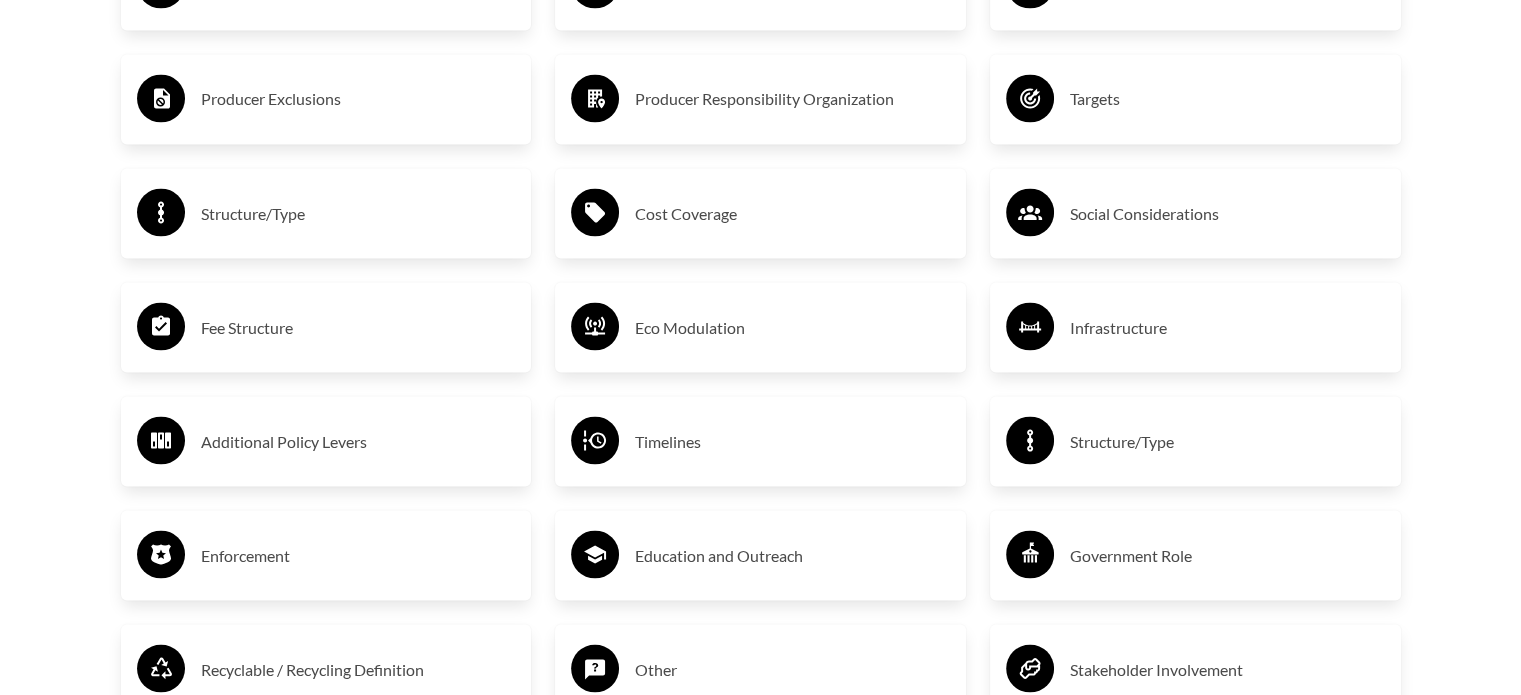 scroll, scrollTop: 3400, scrollLeft: 0, axis: vertical 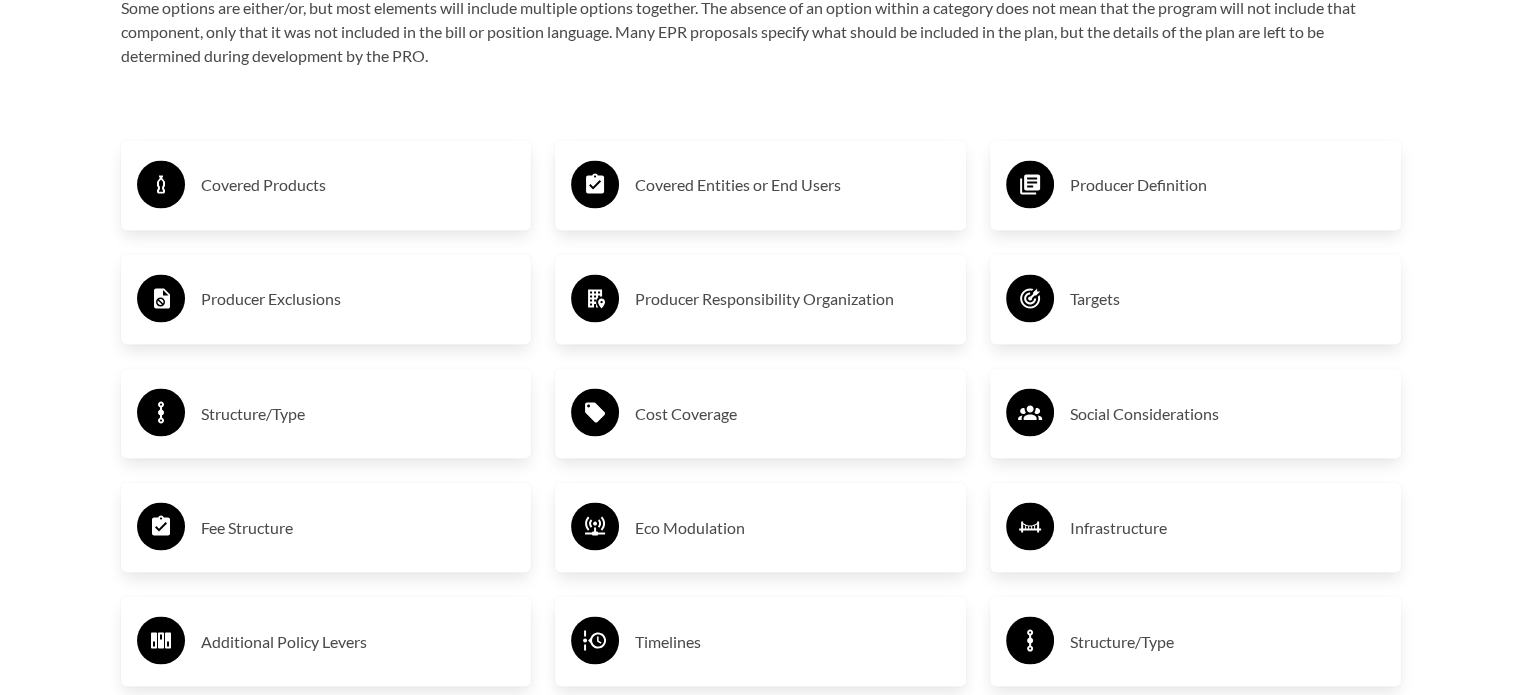 click on "Covered Products" at bounding box center (358, 185) 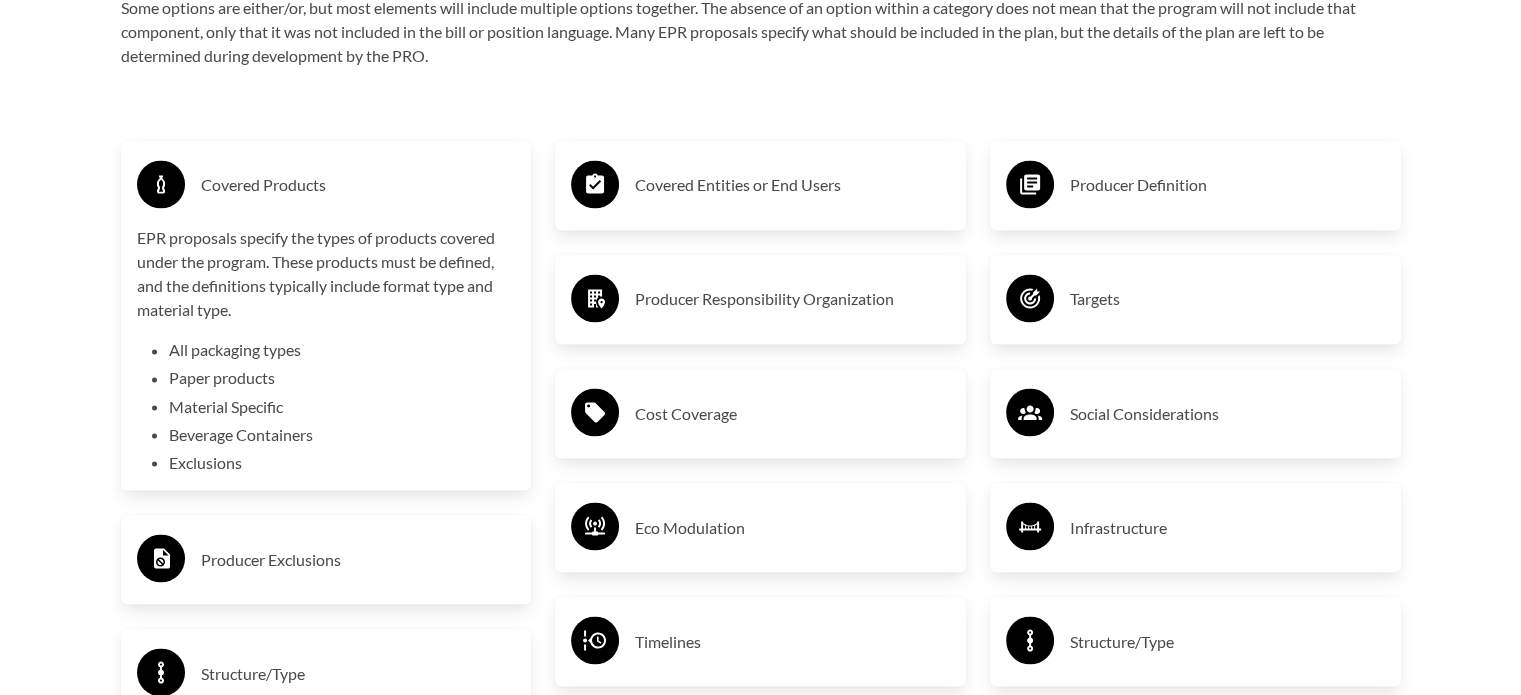 click on "Covered Entities or End Users" at bounding box center [760, 185] 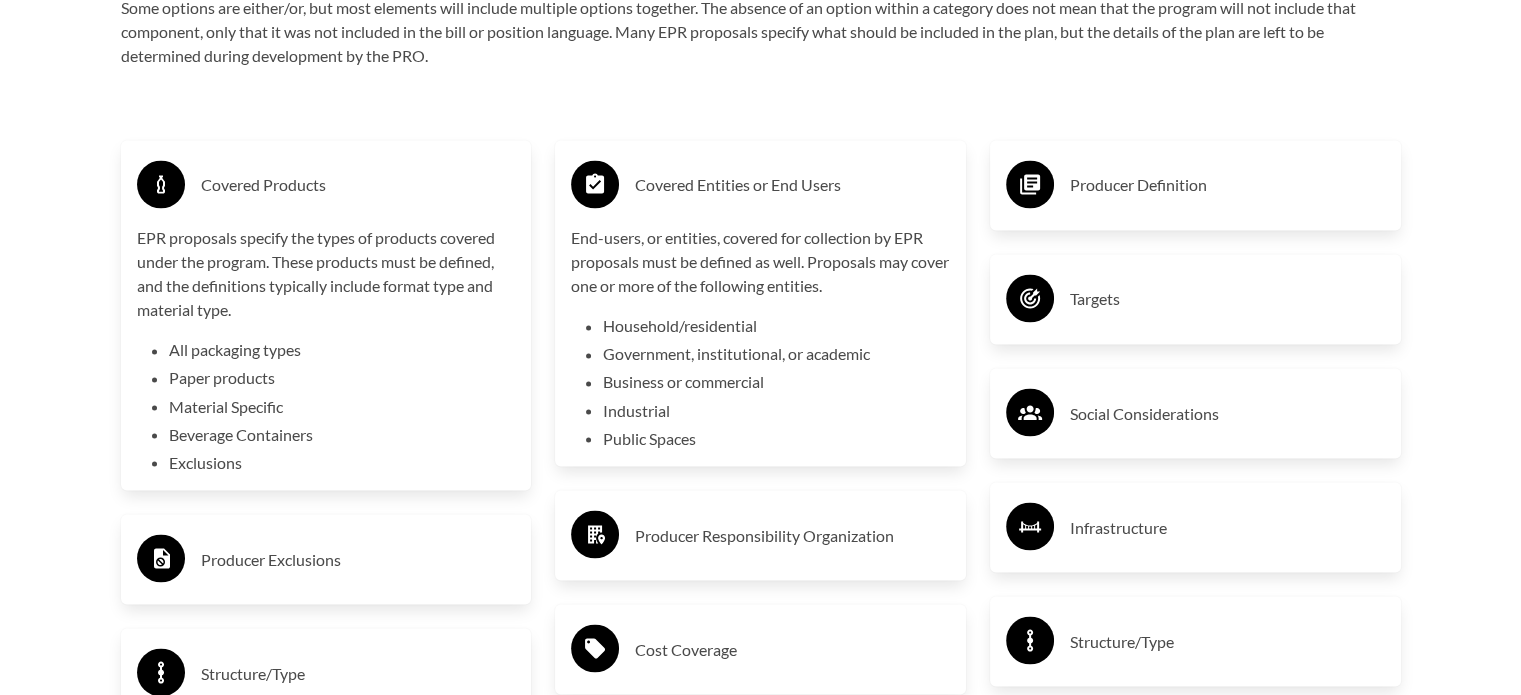 click on "Producer Definition" at bounding box center (1227, 185) 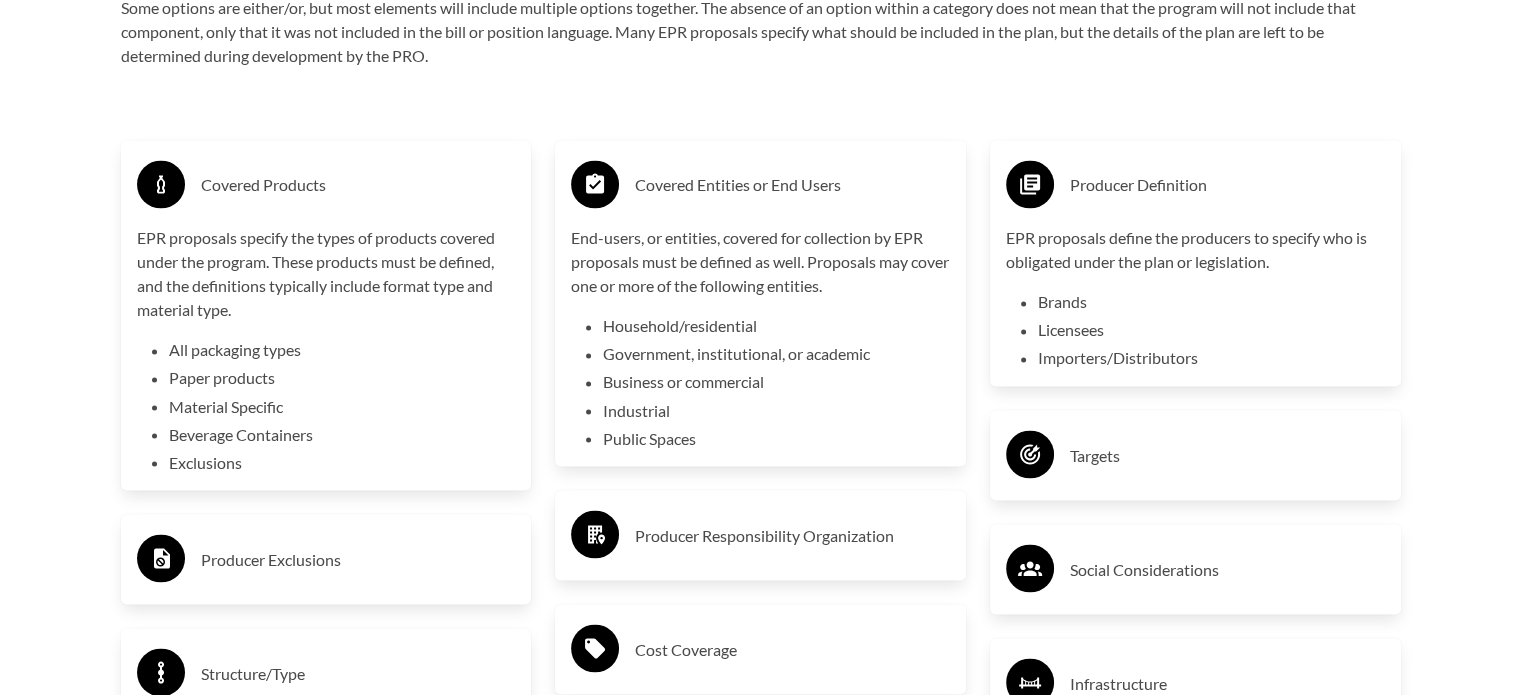 click on "Producer Exclusions" at bounding box center (358, 559) 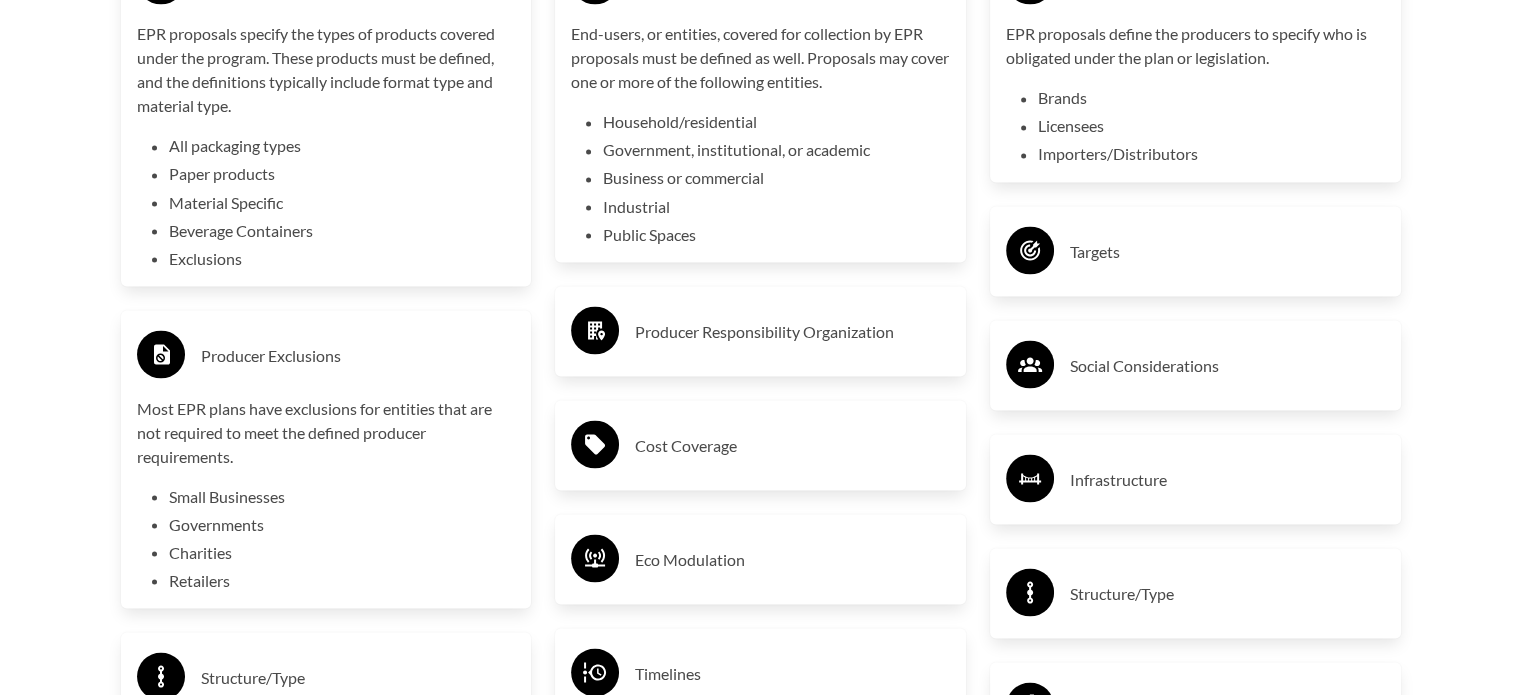 scroll, scrollTop: 3700, scrollLeft: 0, axis: vertical 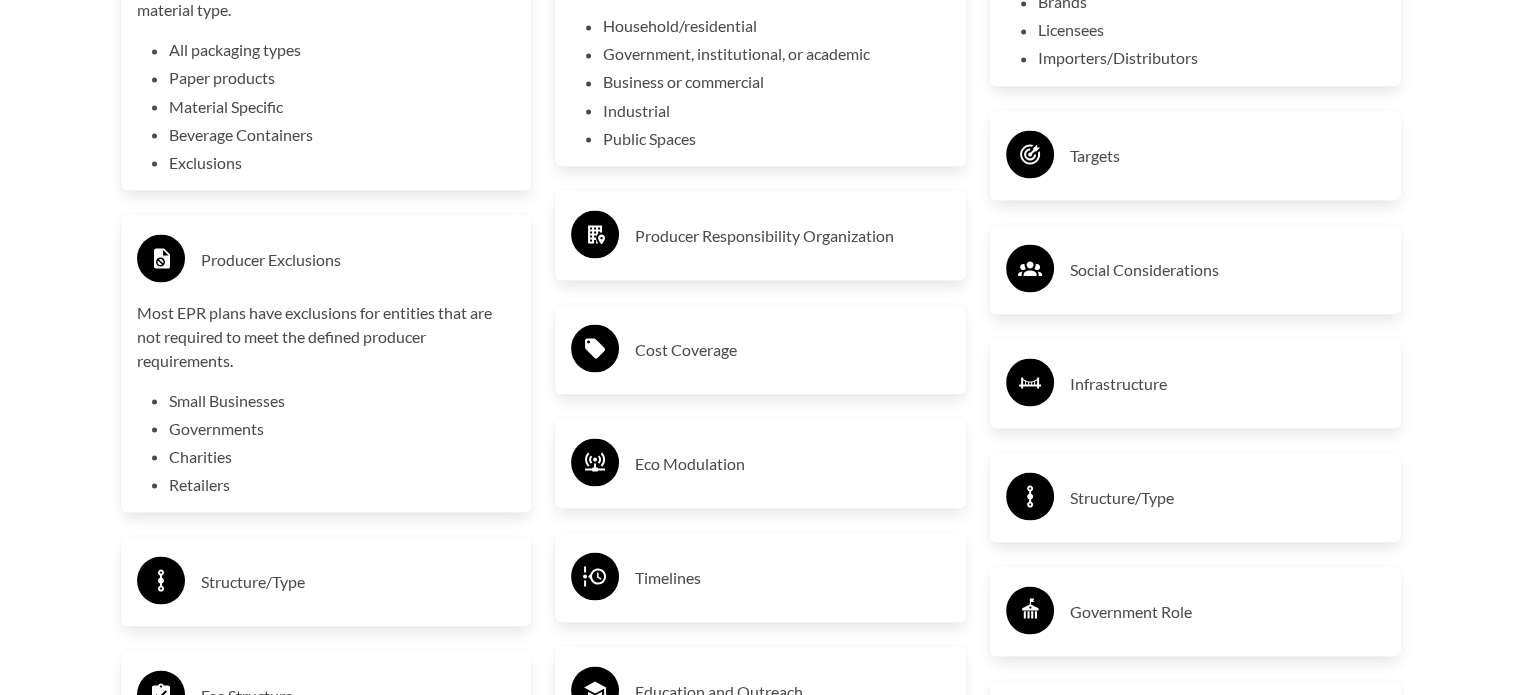 click on "Producer Responsibility Organization" at bounding box center [792, 235] 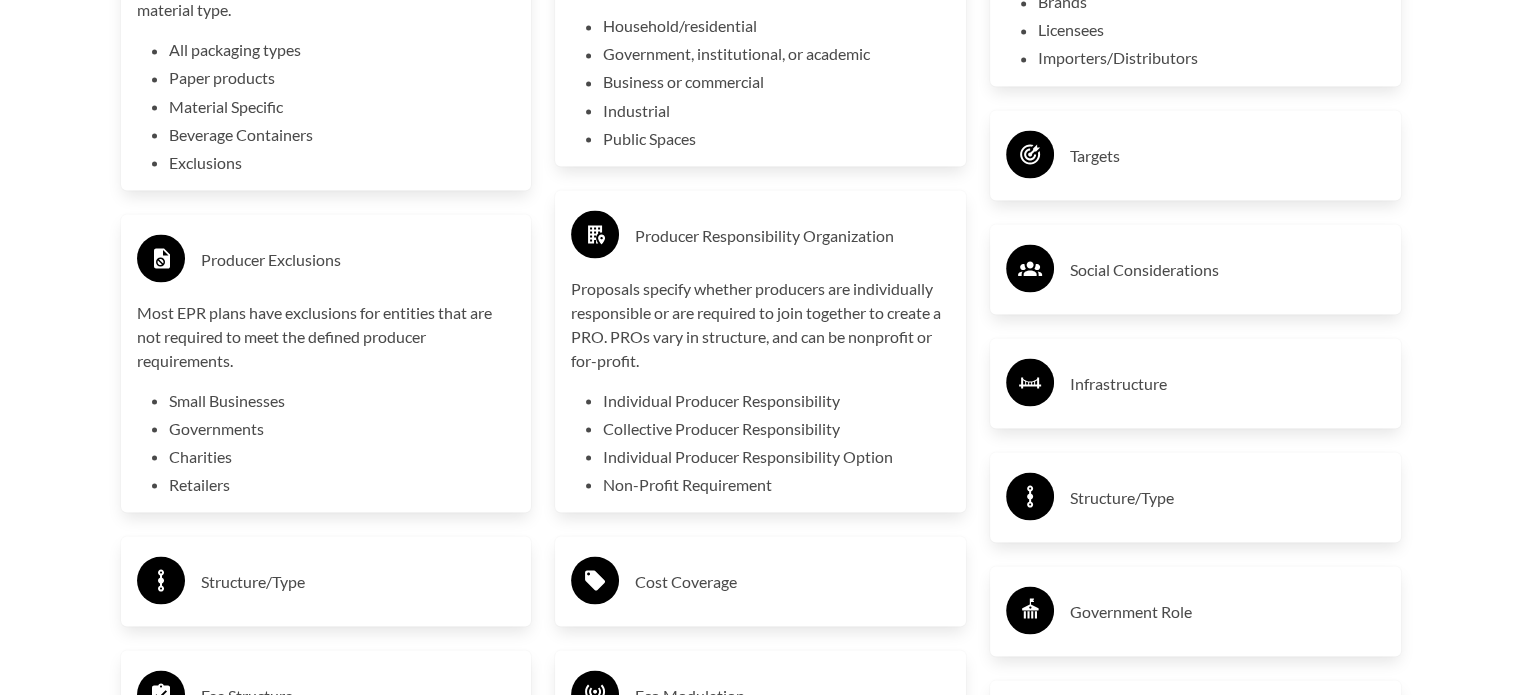 click on "Targets" at bounding box center (1227, 155) 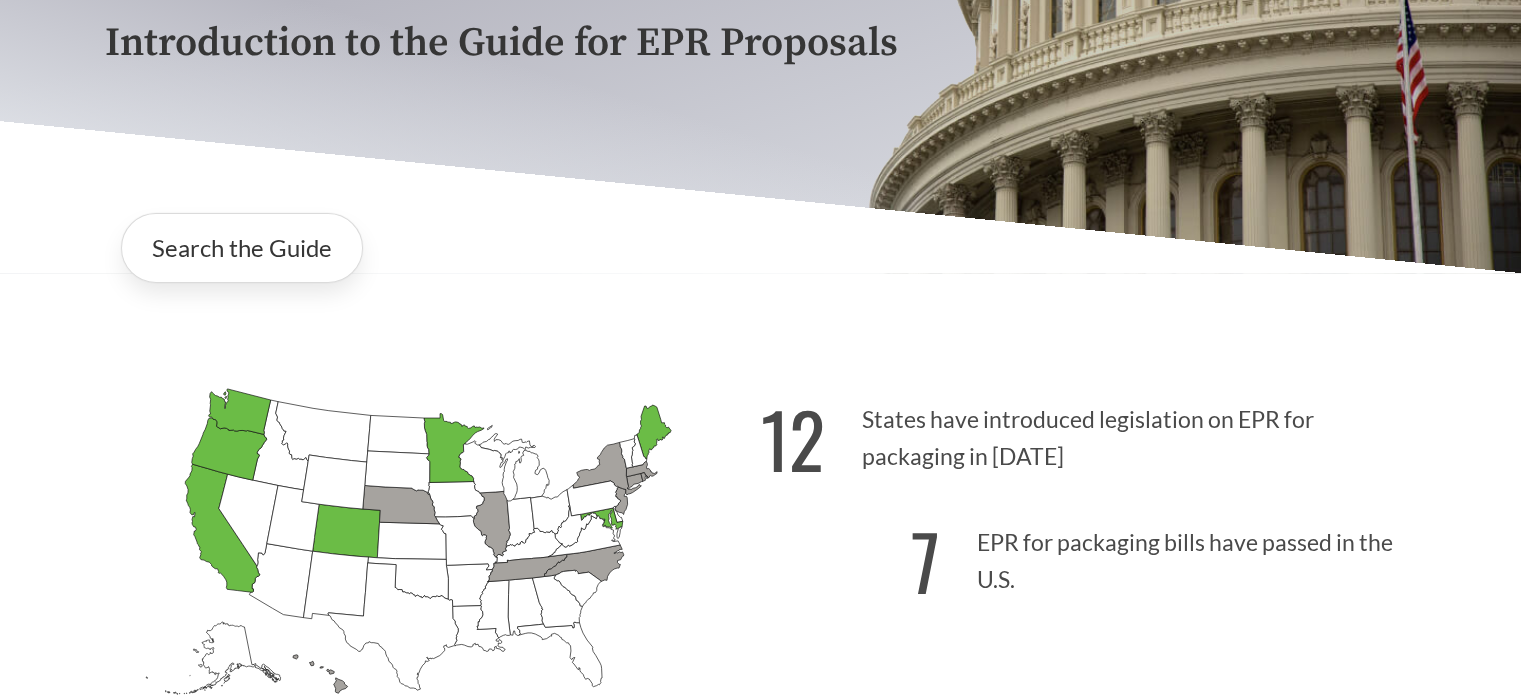 scroll, scrollTop: 0, scrollLeft: 0, axis: both 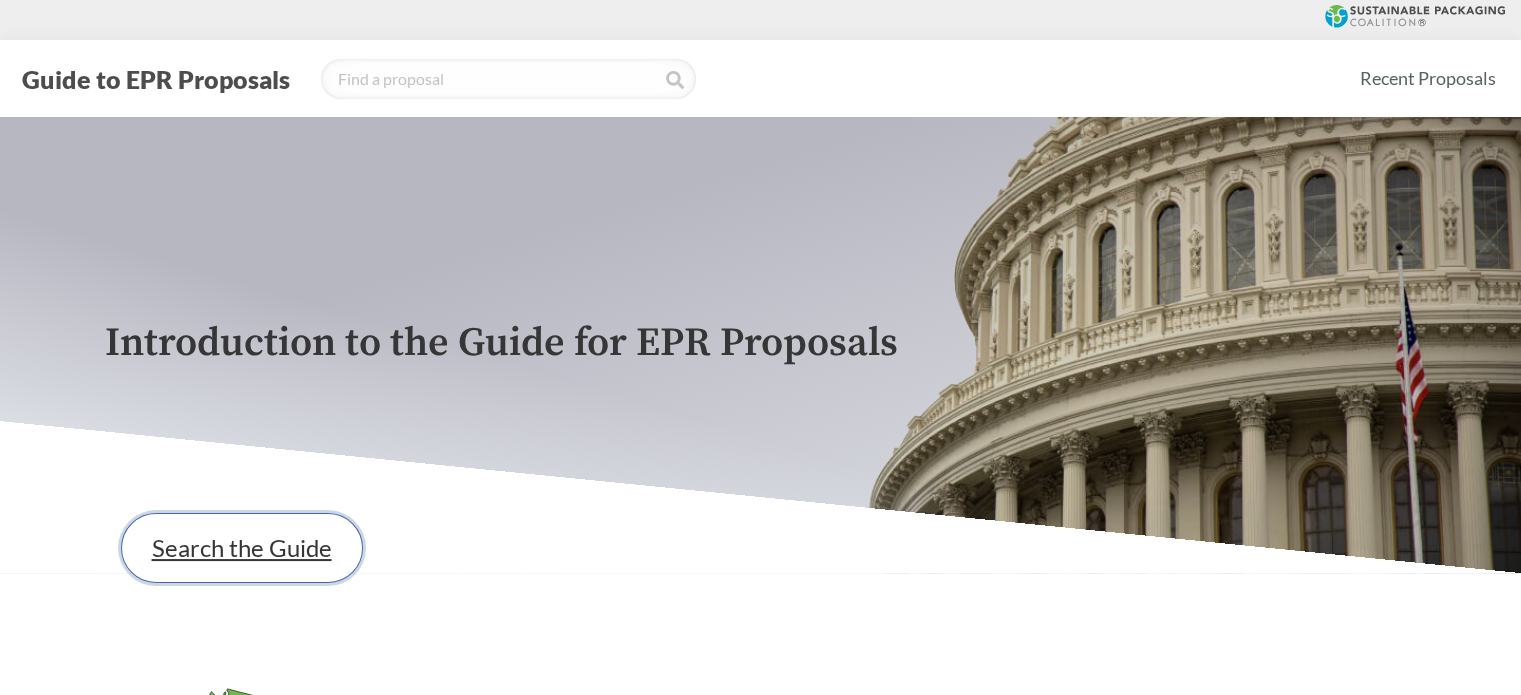 click on "Search the Guide" at bounding box center (242, 548) 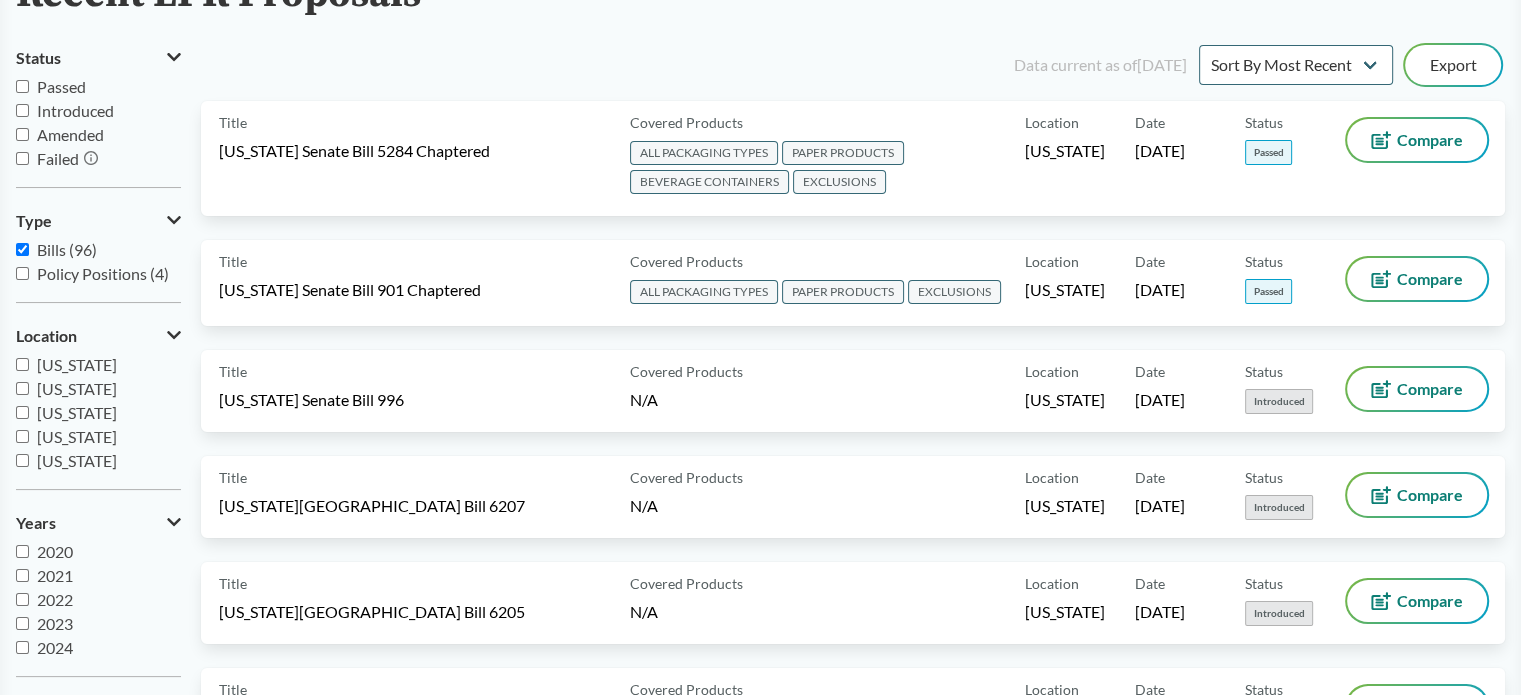 scroll, scrollTop: 0, scrollLeft: 0, axis: both 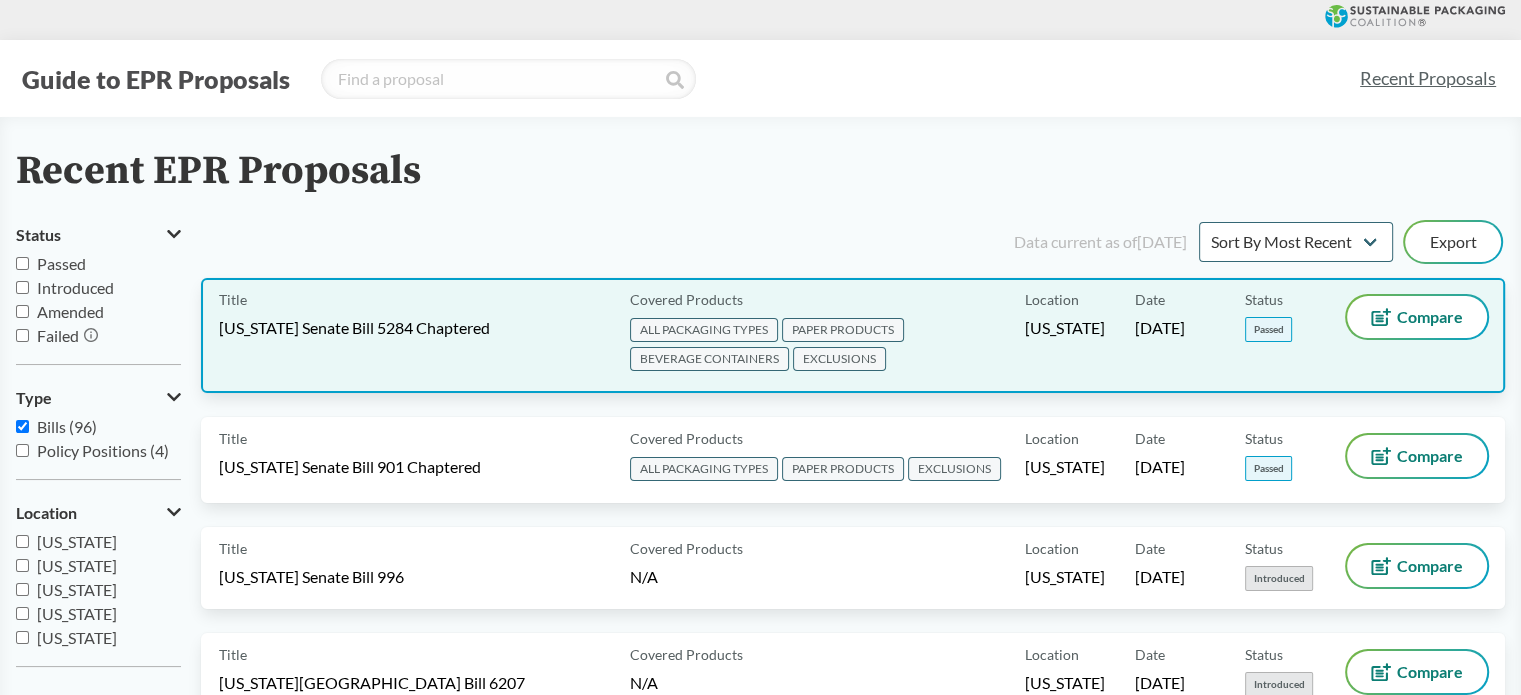 click on "Title [US_STATE] Senate Bill 5284 Chaptered" at bounding box center (420, 335) 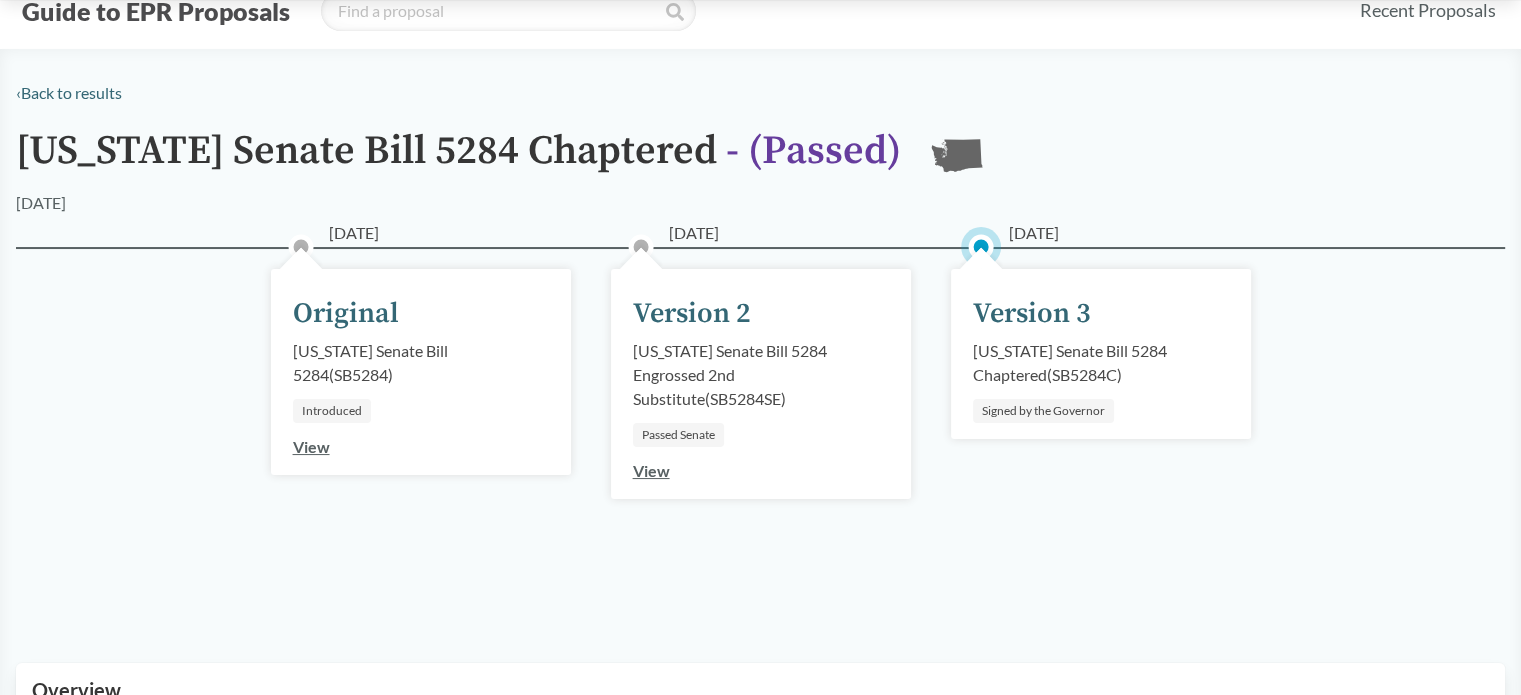 scroll, scrollTop: 100, scrollLeft: 0, axis: vertical 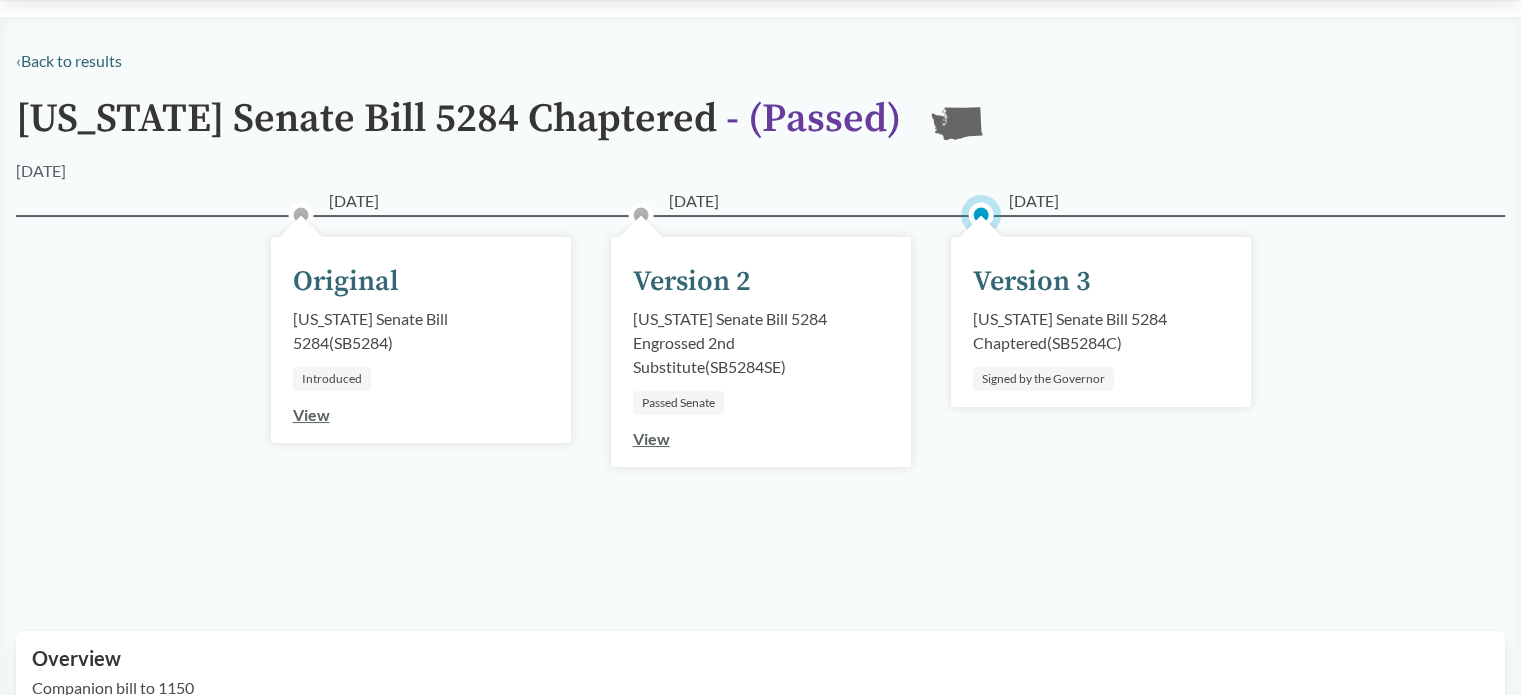 click on "View" at bounding box center [651, 438] 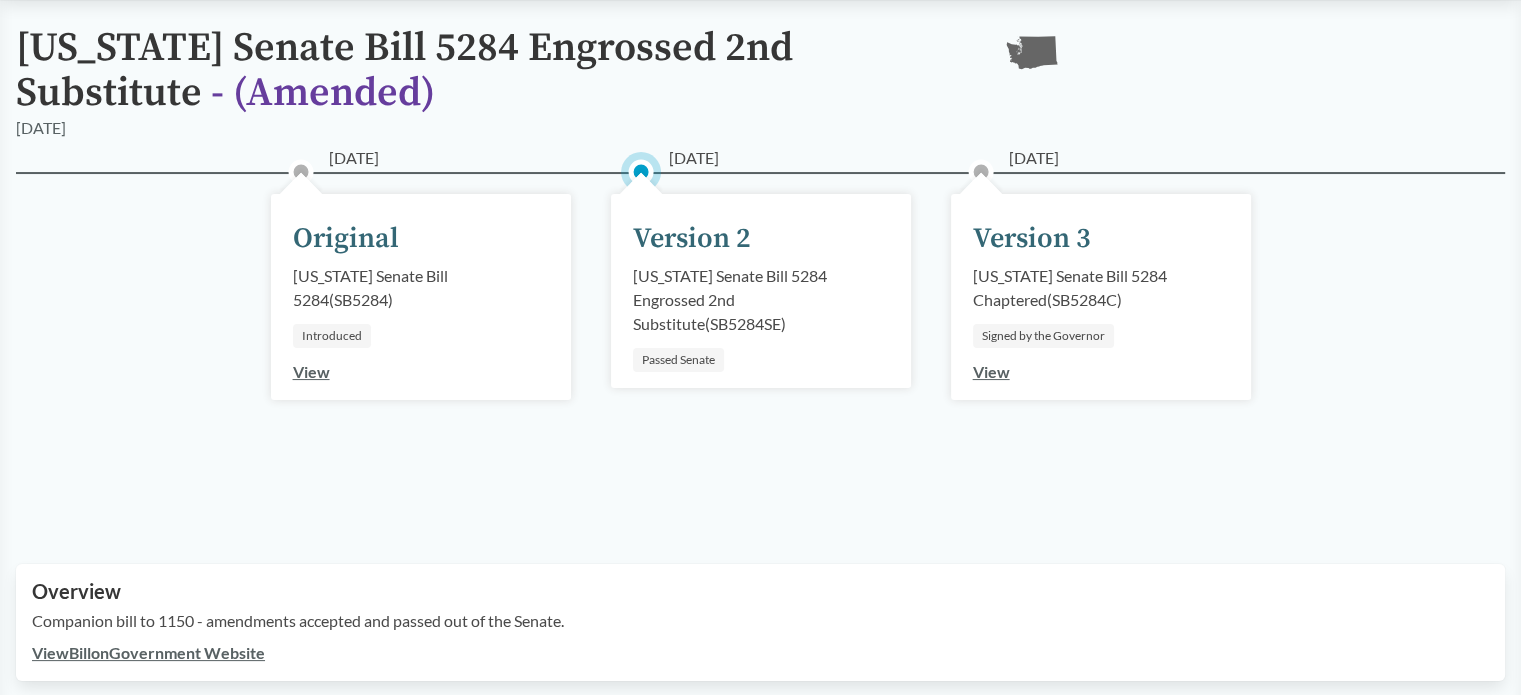scroll, scrollTop: 500, scrollLeft: 0, axis: vertical 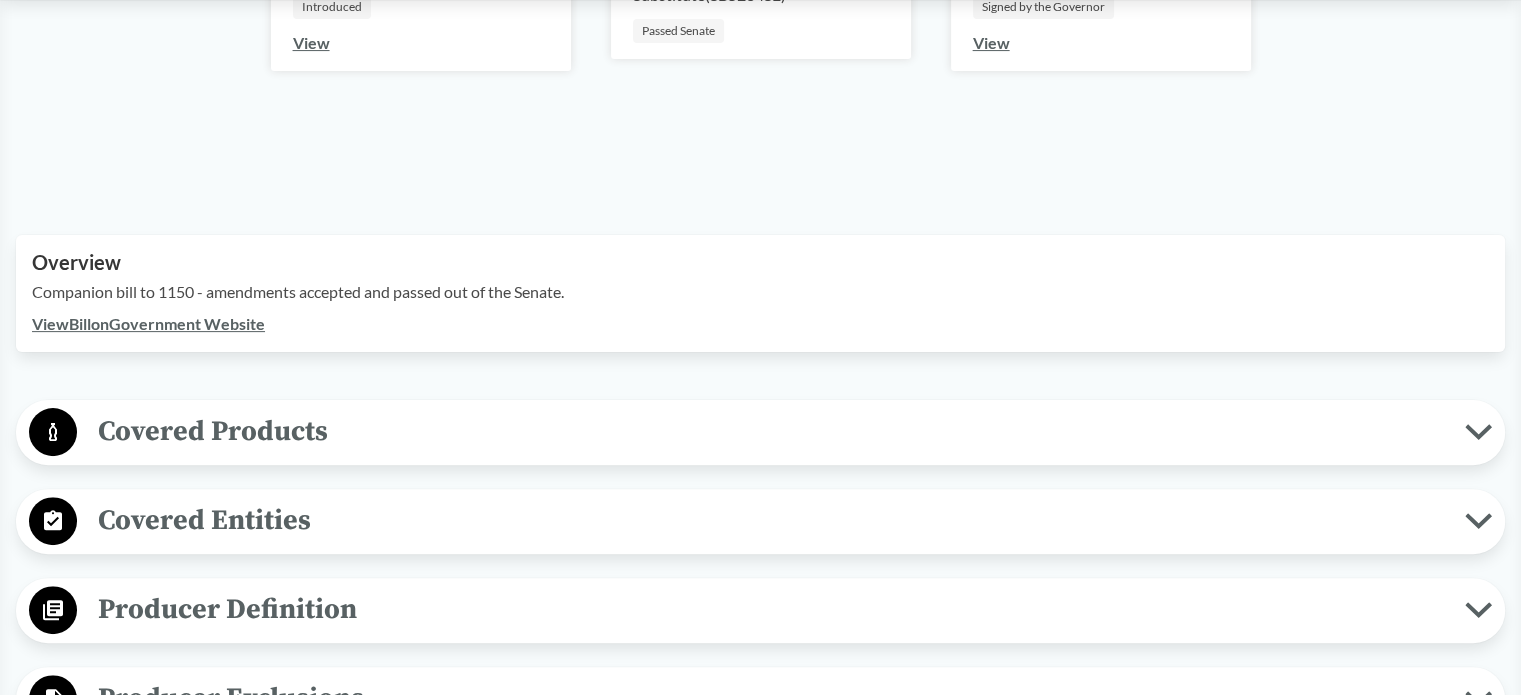 click on "Covered Products" at bounding box center [771, 431] 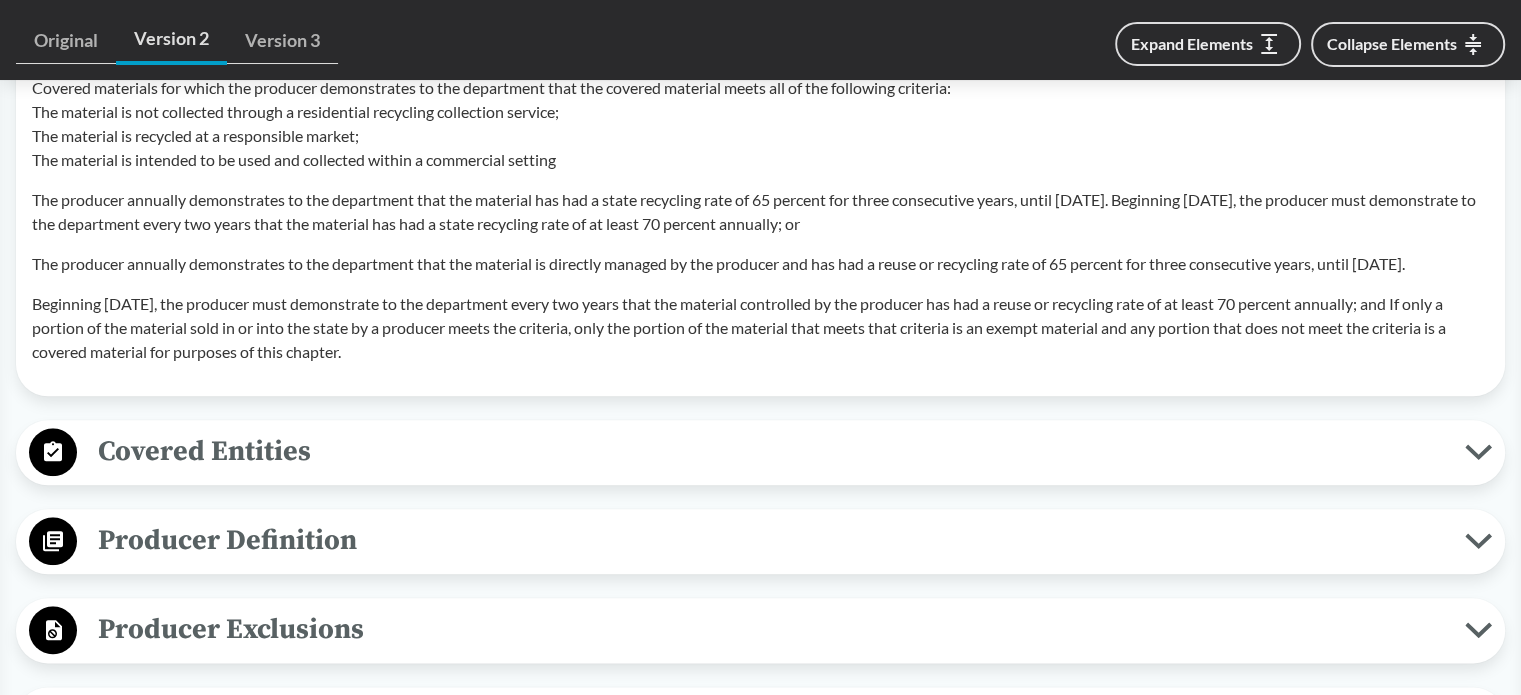 scroll, scrollTop: 2300, scrollLeft: 0, axis: vertical 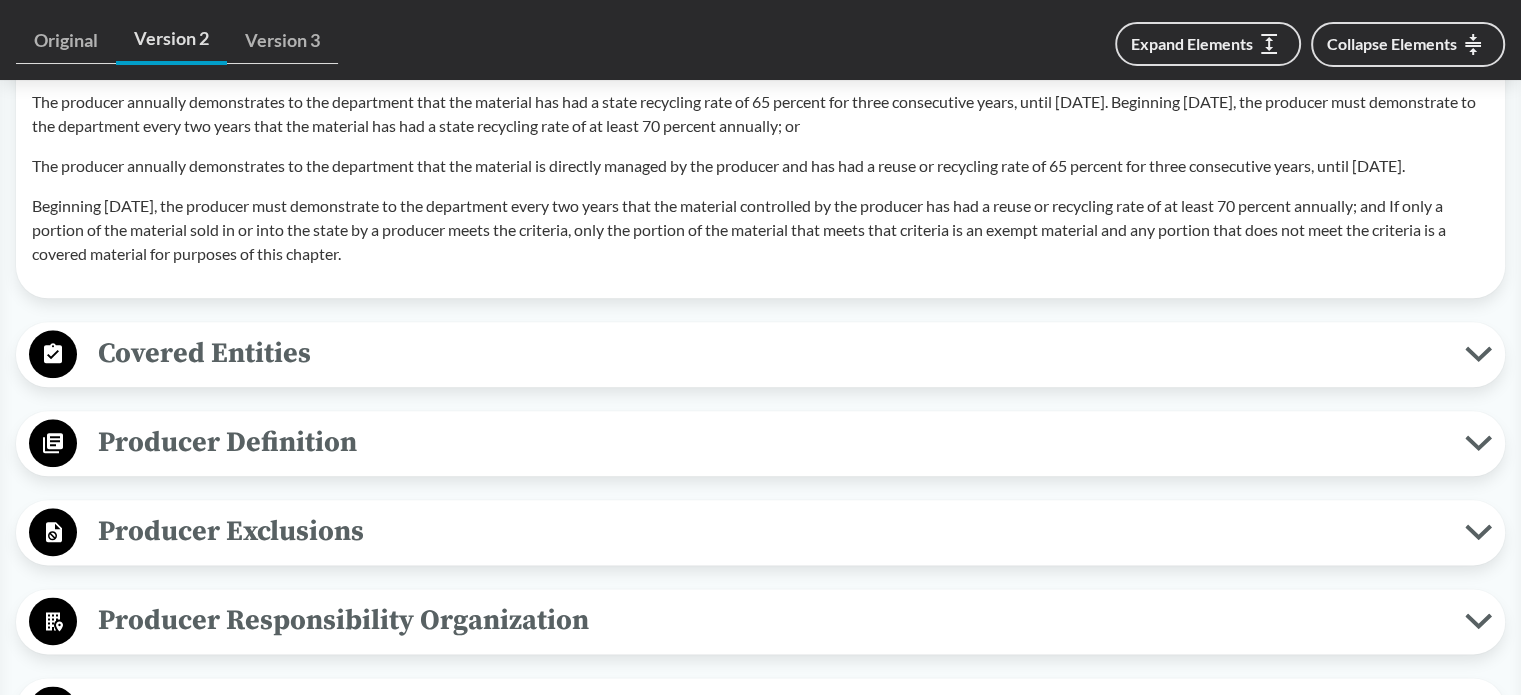 click on "Covered Entities" at bounding box center (771, 353) 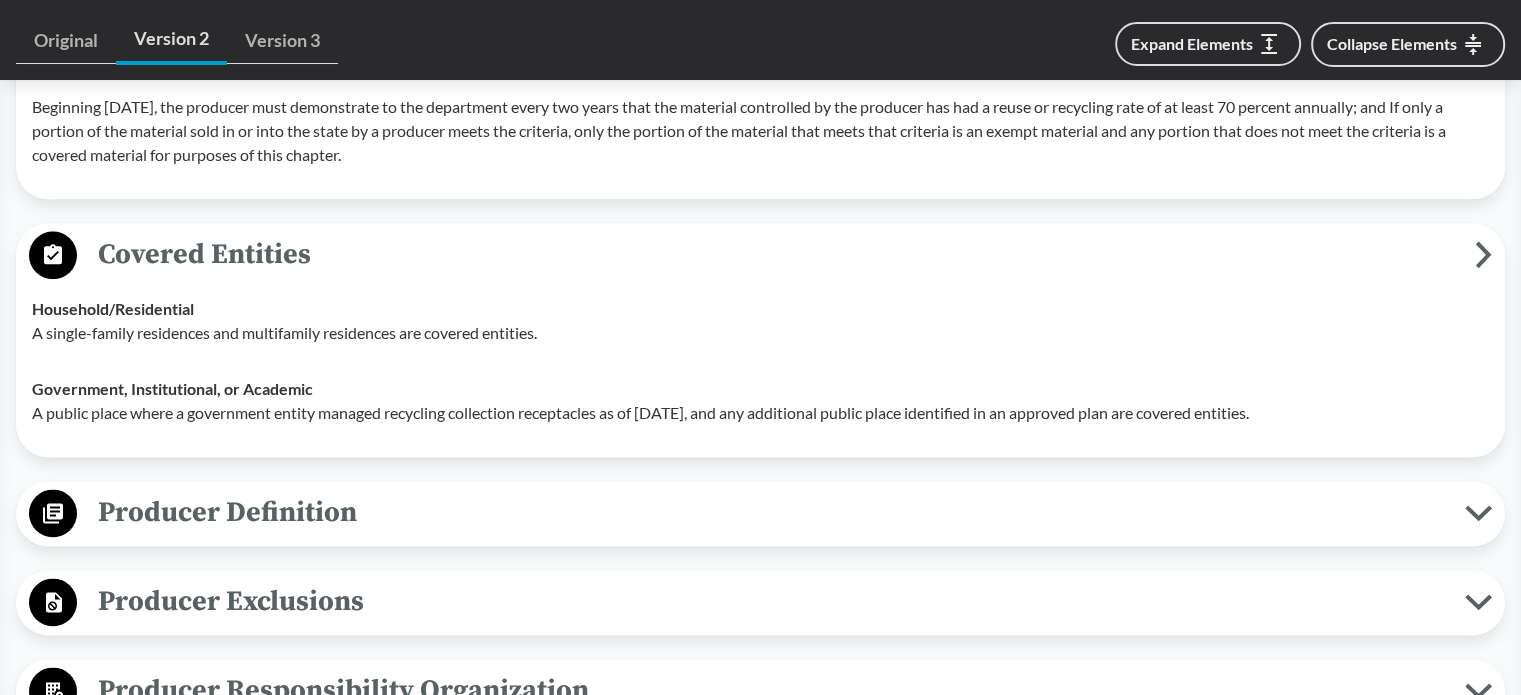 scroll, scrollTop: 2400, scrollLeft: 0, axis: vertical 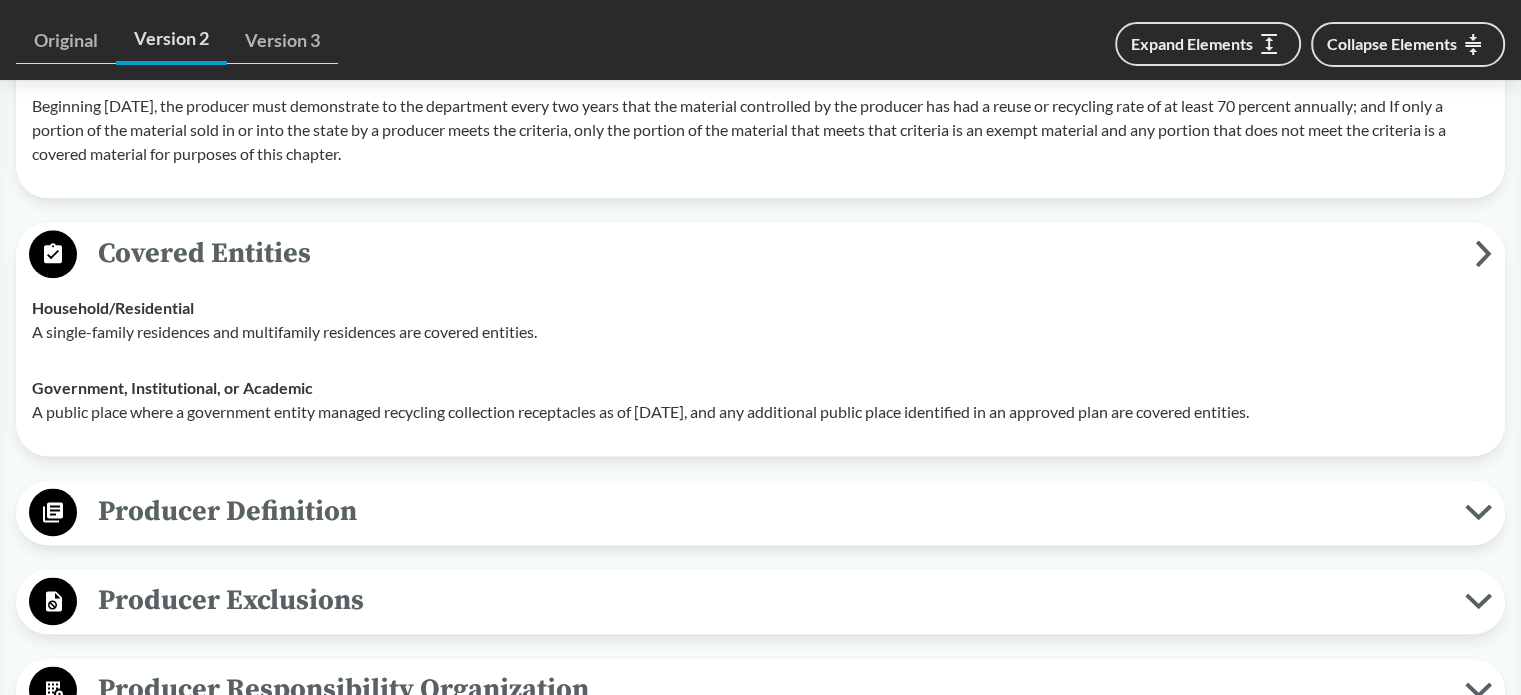 click on "Producer Definition" at bounding box center [771, 511] 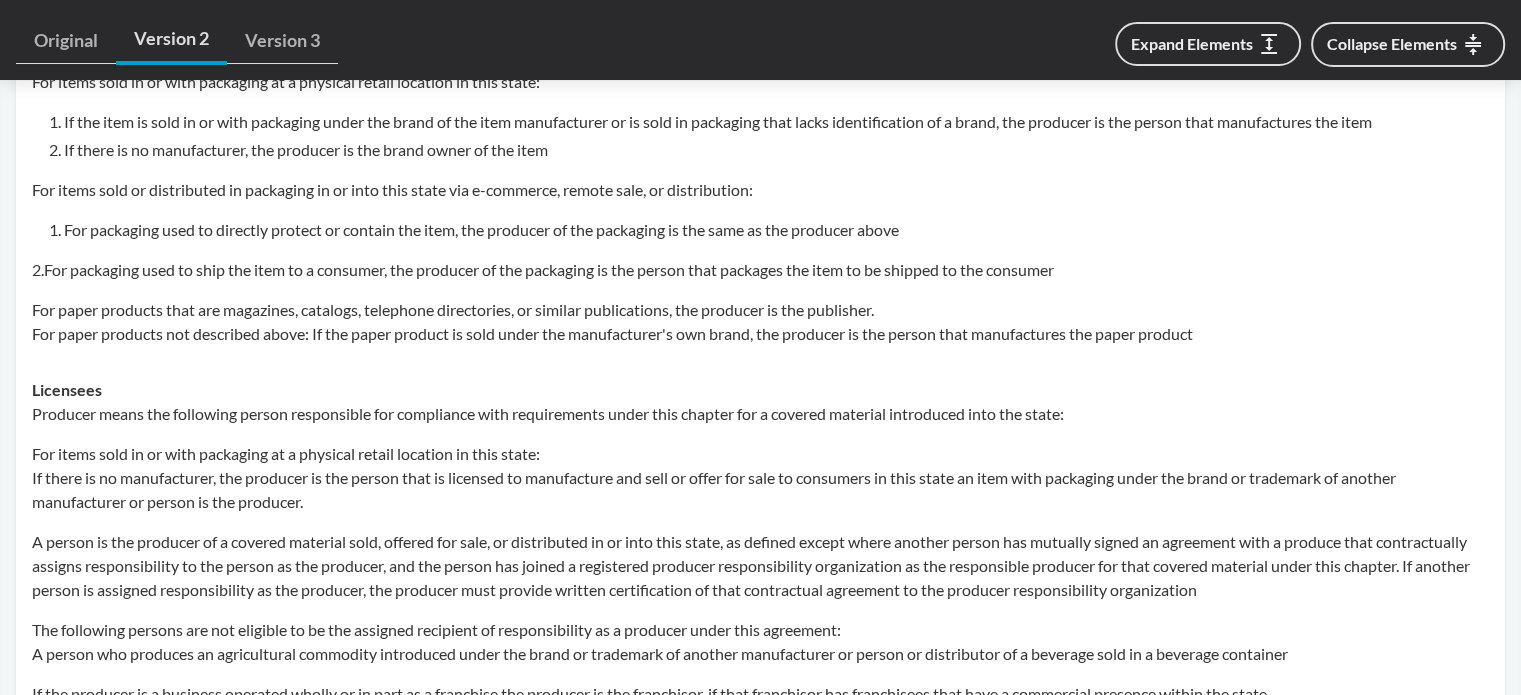 scroll, scrollTop: 3000, scrollLeft: 0, axis: vertical 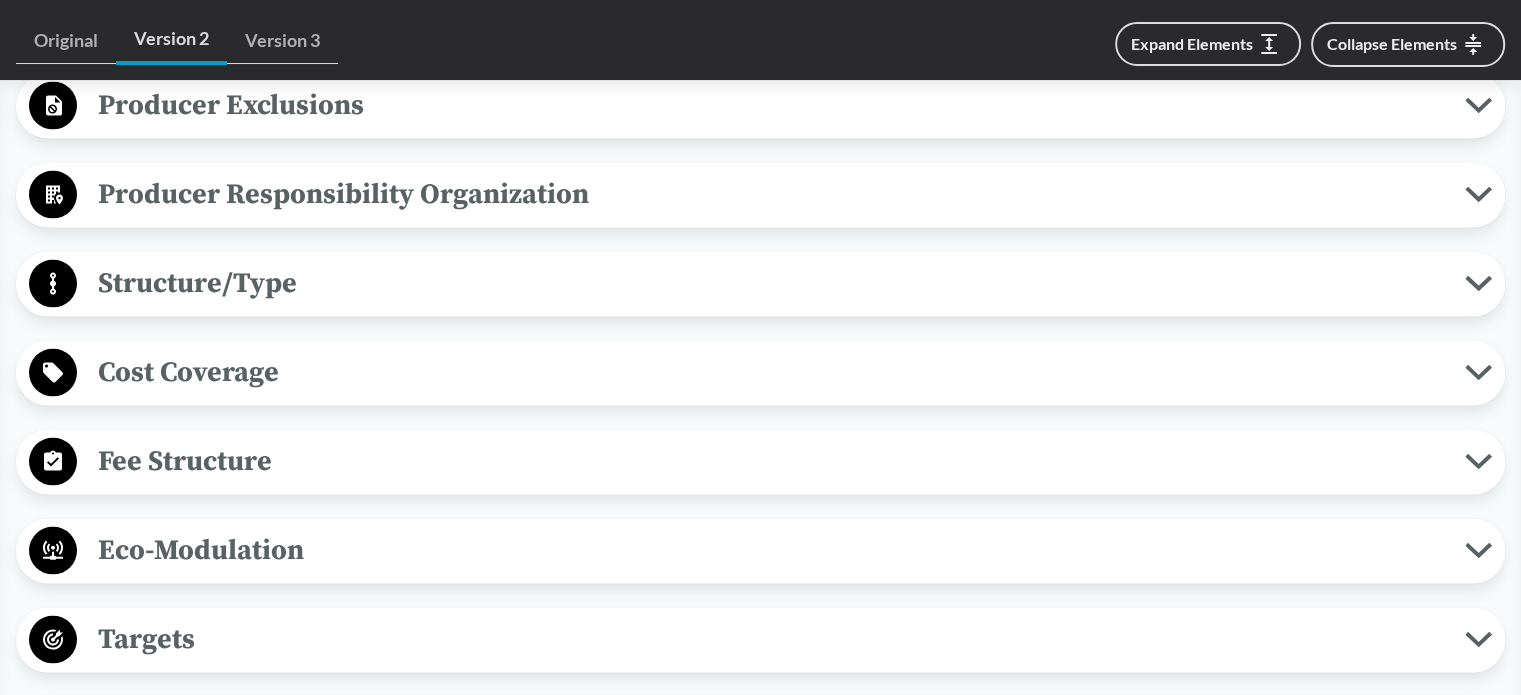 click on "Structure/Type" at bounding box center (771, 283) 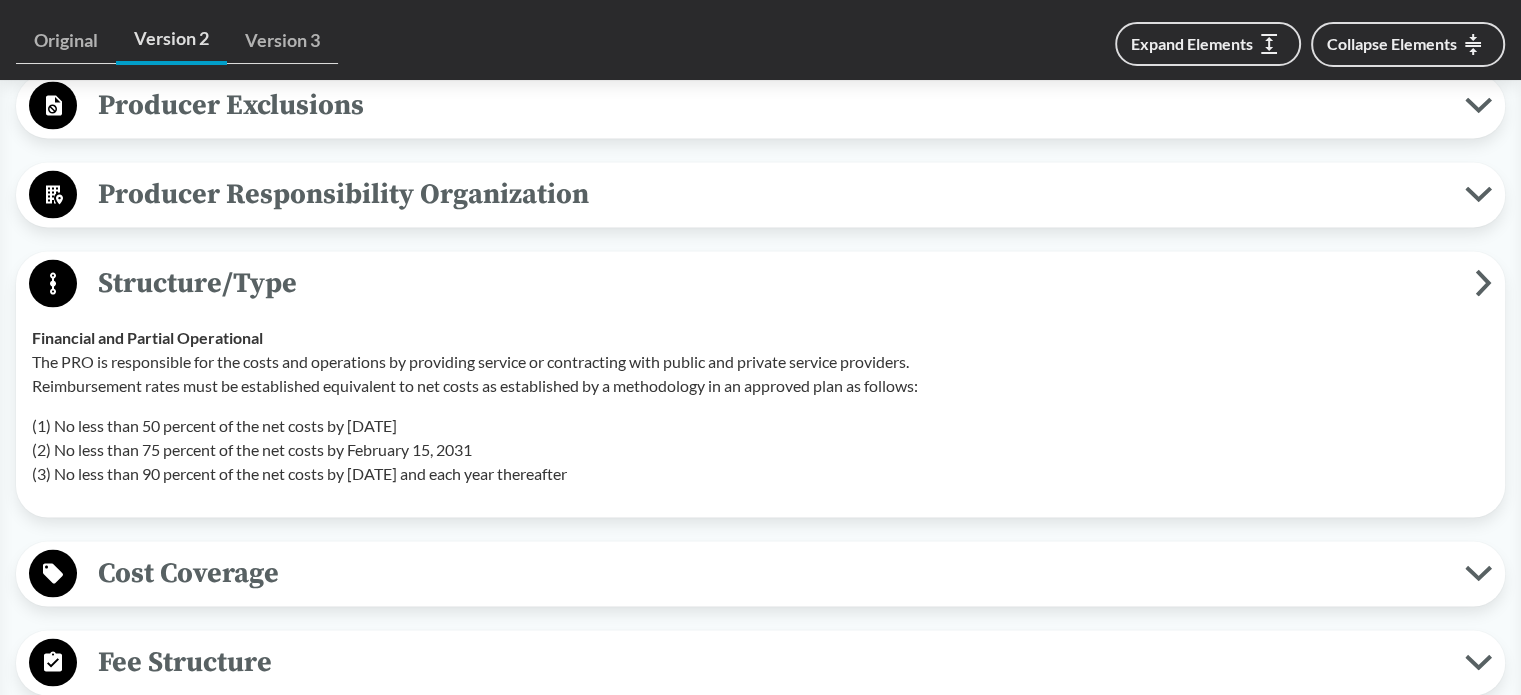 click on "Producer Responsibility Organization" at bounding box center (760, 195) 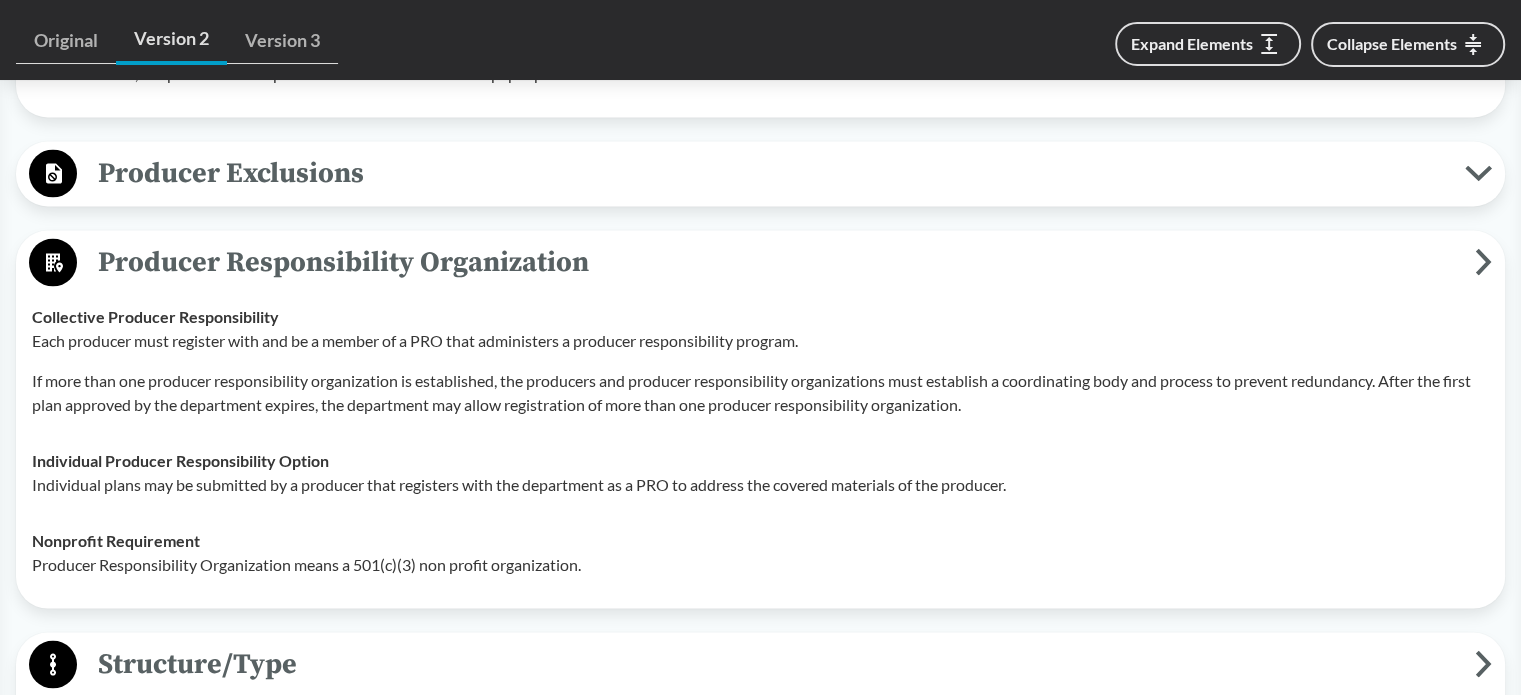 scroll, scrollTop: 3900, scrollLeft: 0, axis: vertical 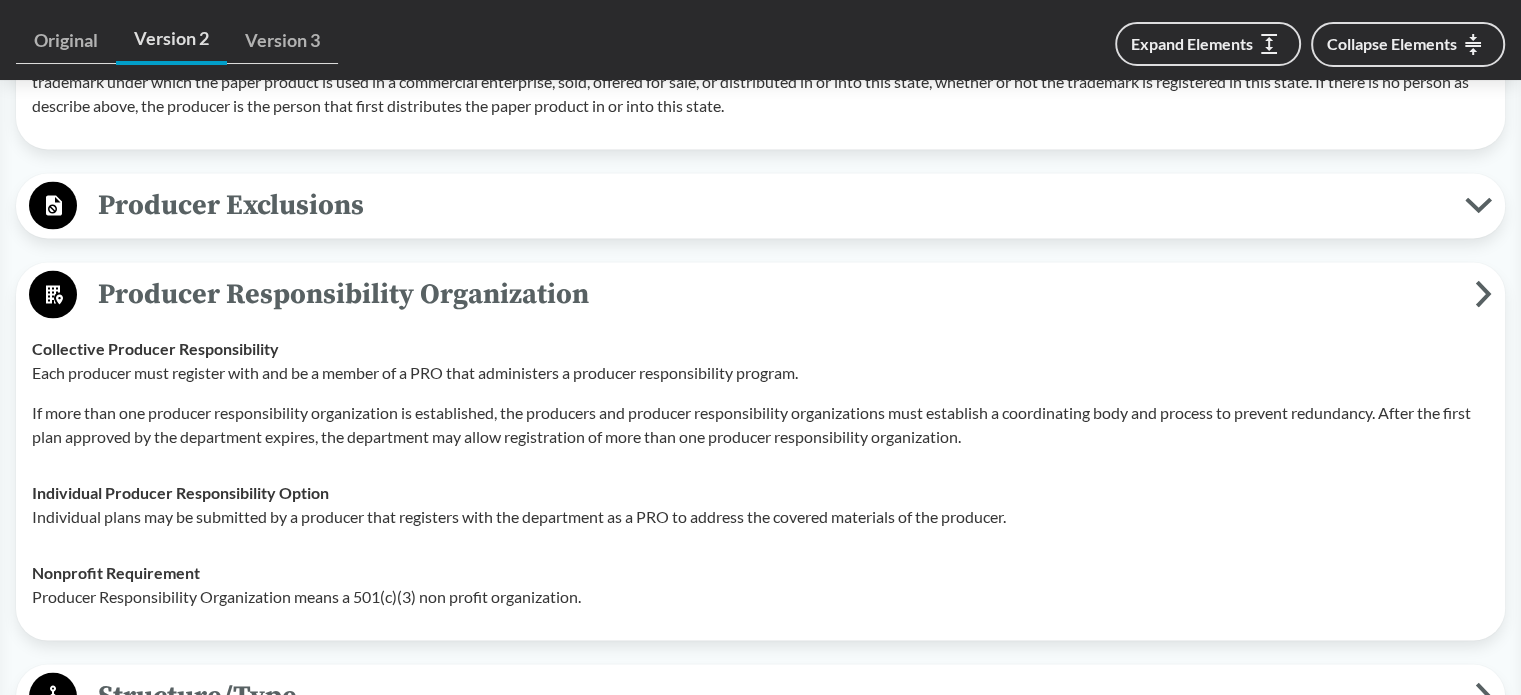 drag, startPoint x: 403, startPoint y: 219, endPoint x: 404, endPoint y: 243, distance: 24.020824 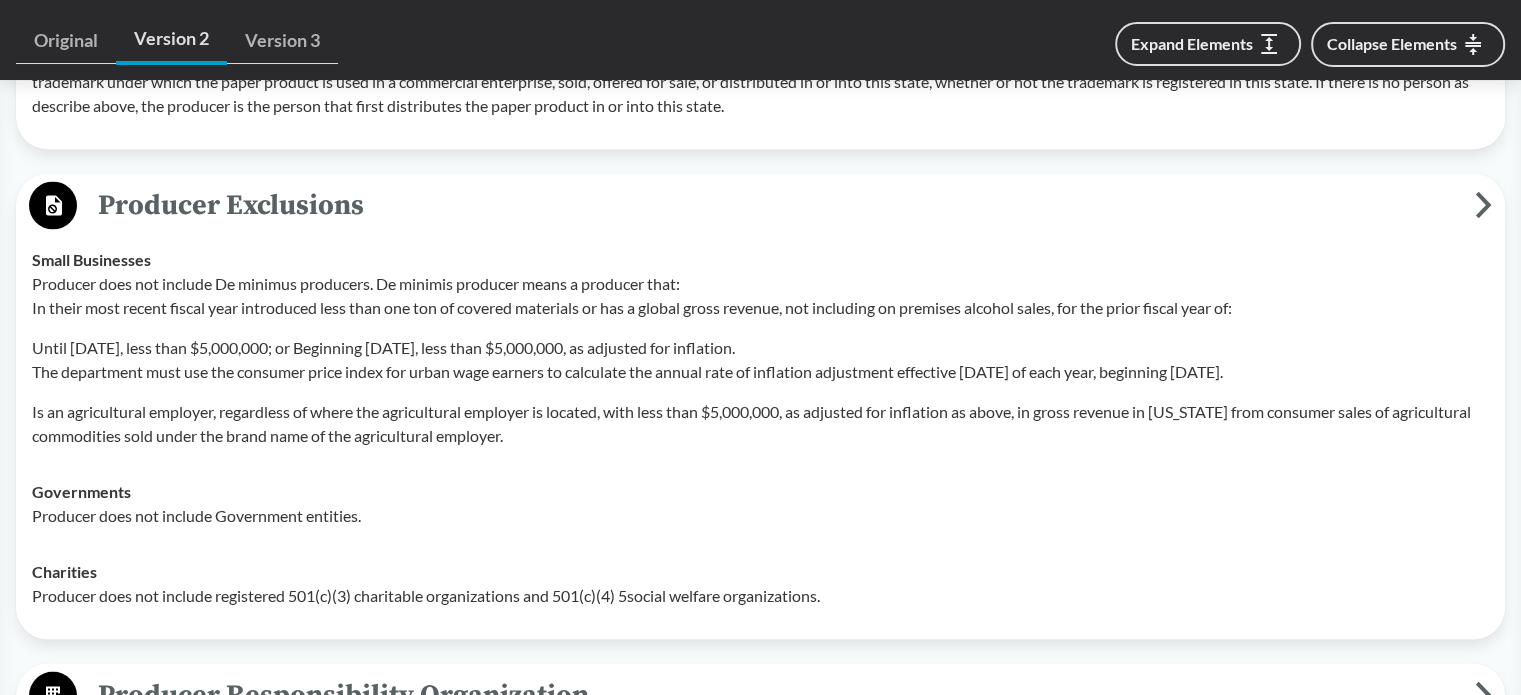 click on "Producer Exclusions" at bounding box center [776, 205] 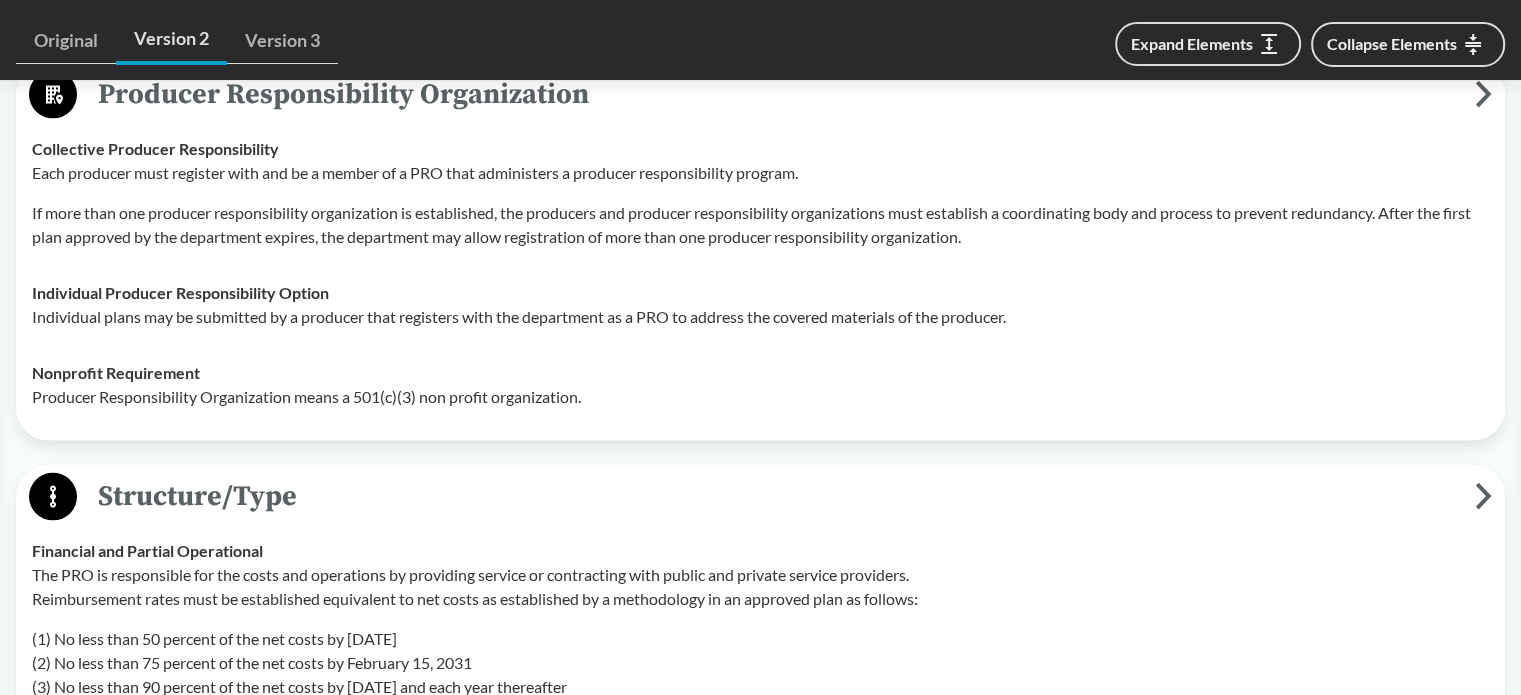 scroll, scrollTop: 4500, scrollLeft: 0, axis: vertical 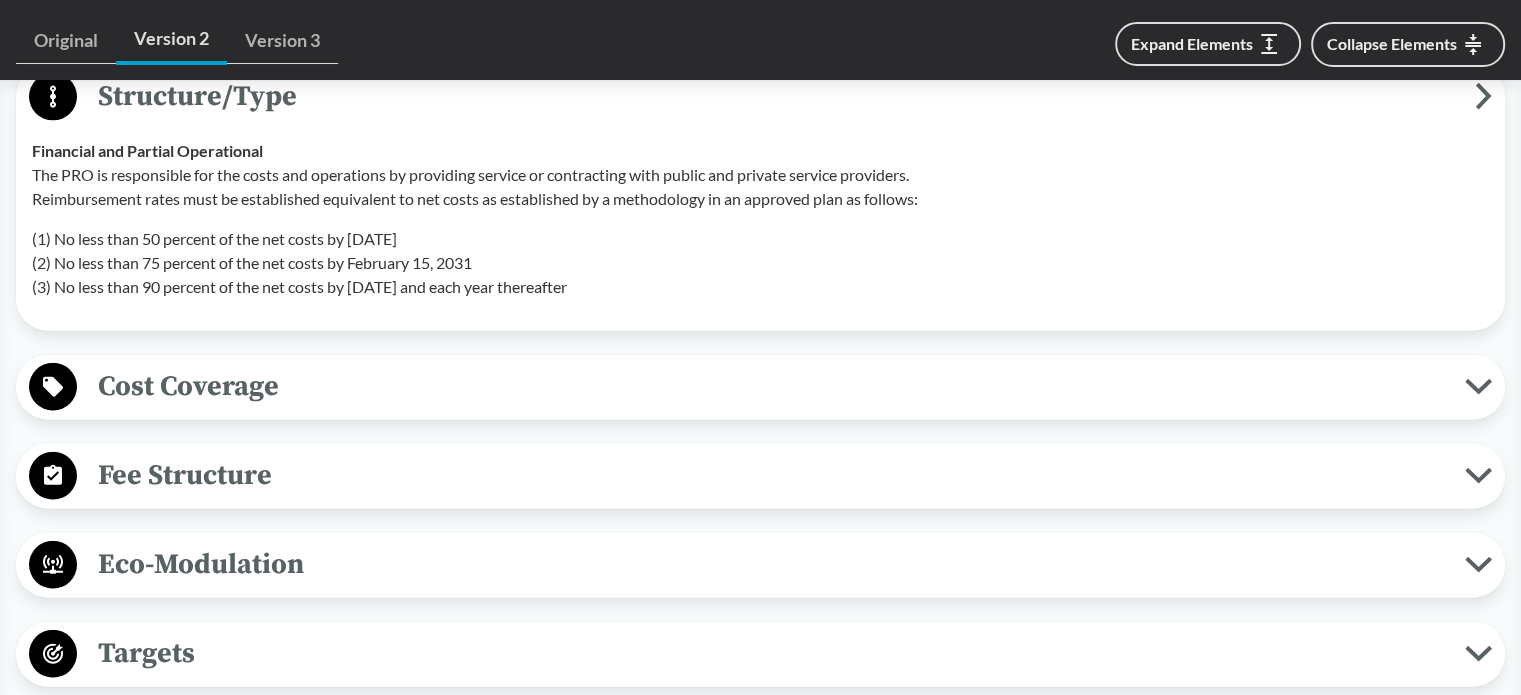 click on "Cost Coverage" at bounding box center [771, 386] 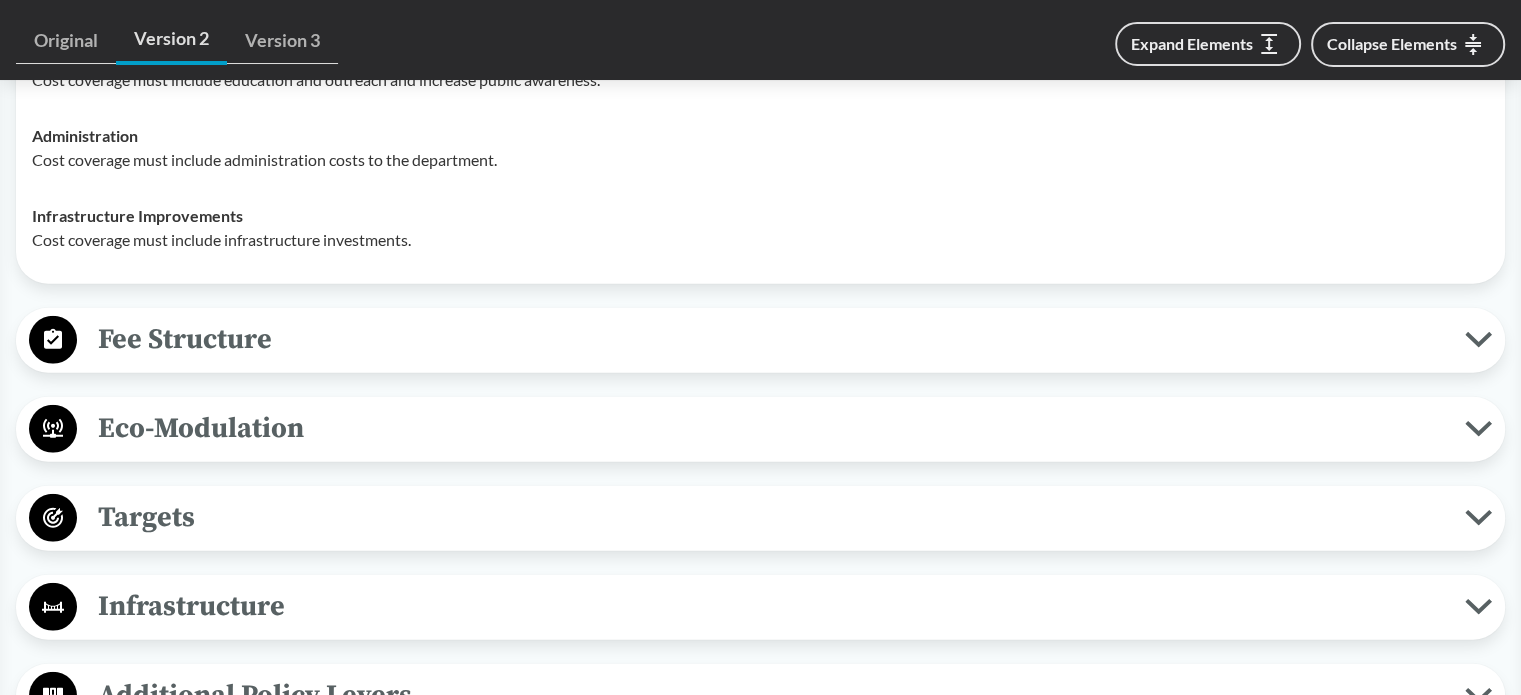 scroll, scrollTop: 5000, scrollLeft: 0, axis: vertical 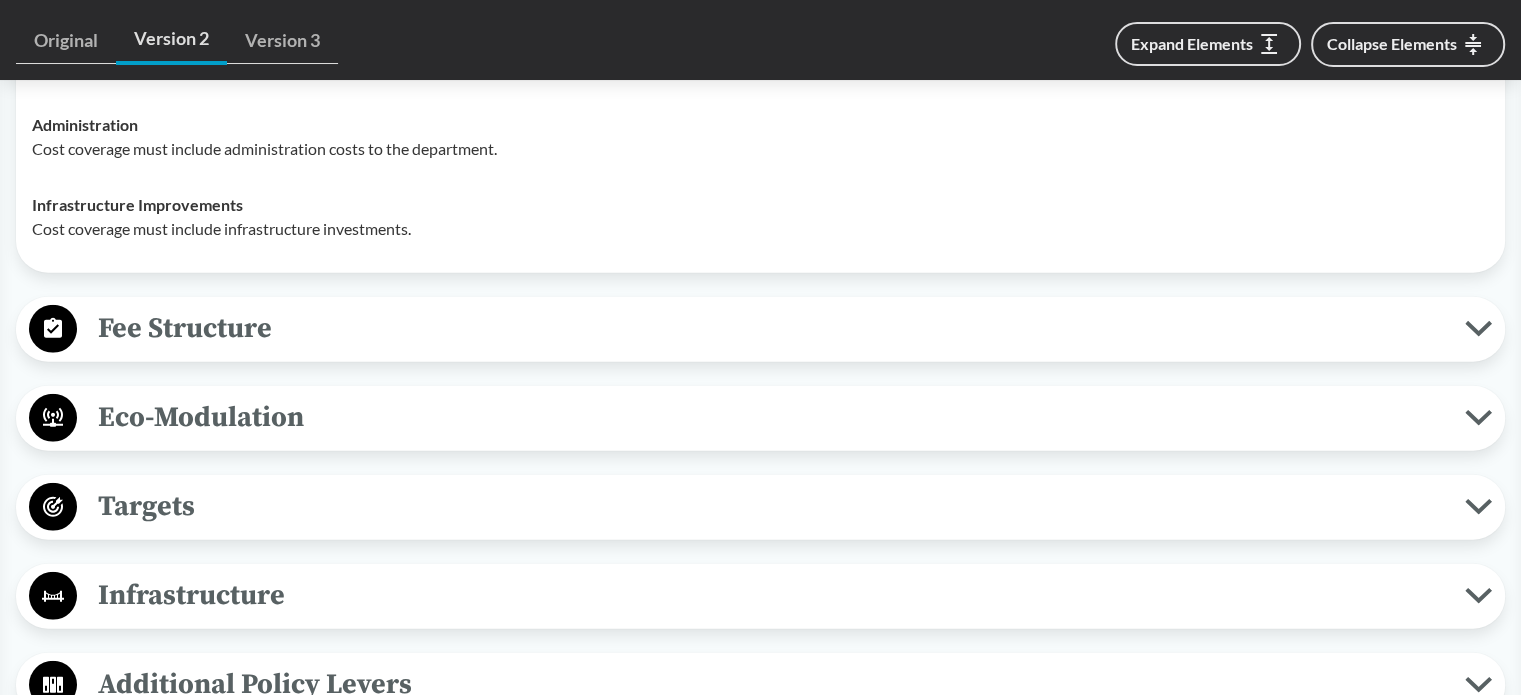click on "Fee Structure" at bounding box center (771, 328) 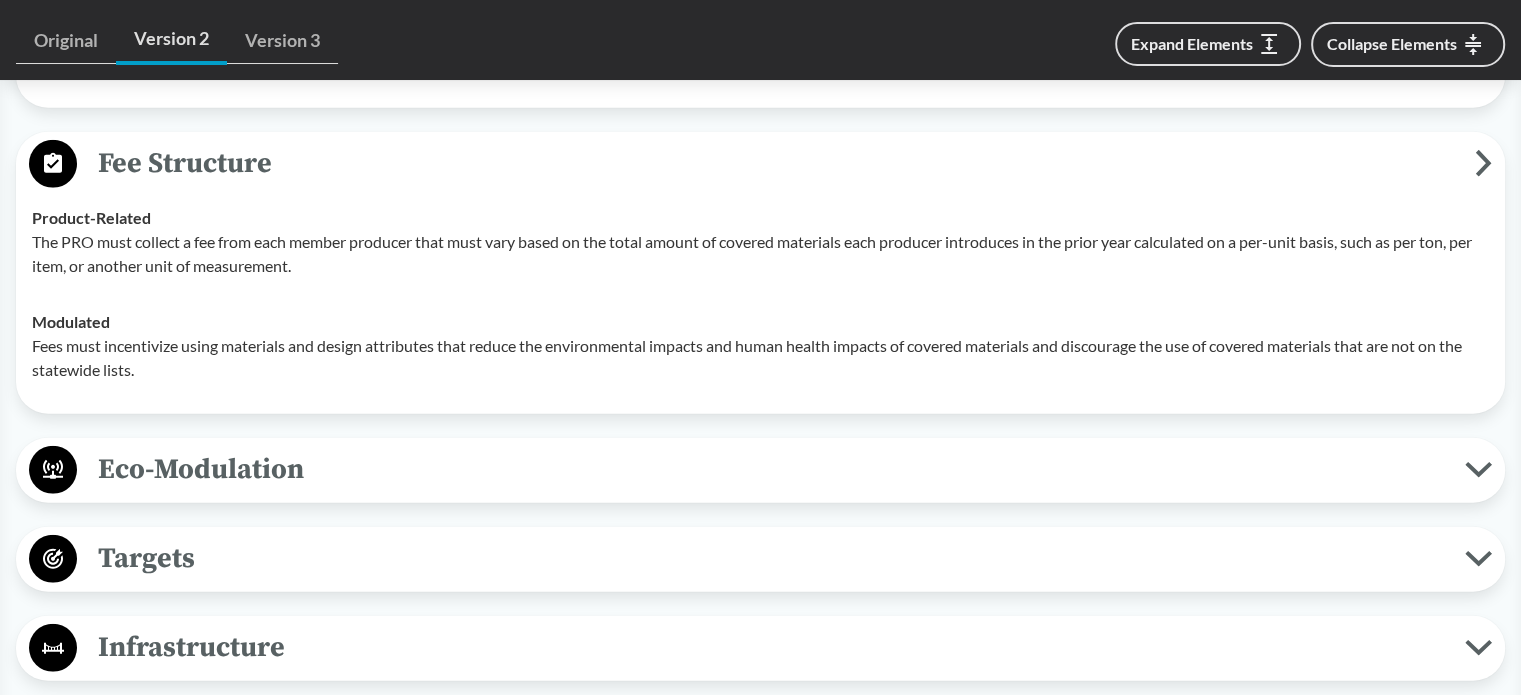 scroll, scrollTop: 5200, scrollLeft: 0, axis: vertical 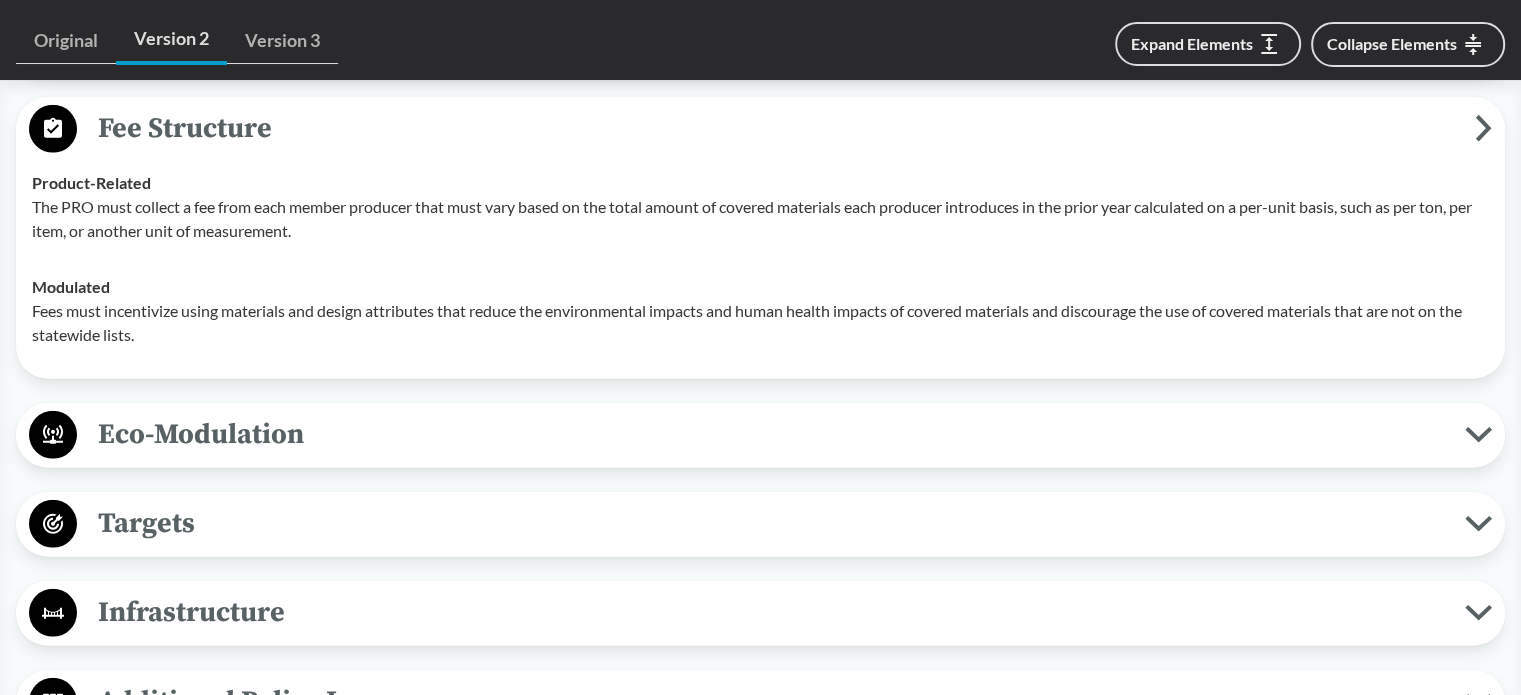 click on "Eco-Modulation" at bounding box center [771, 434] 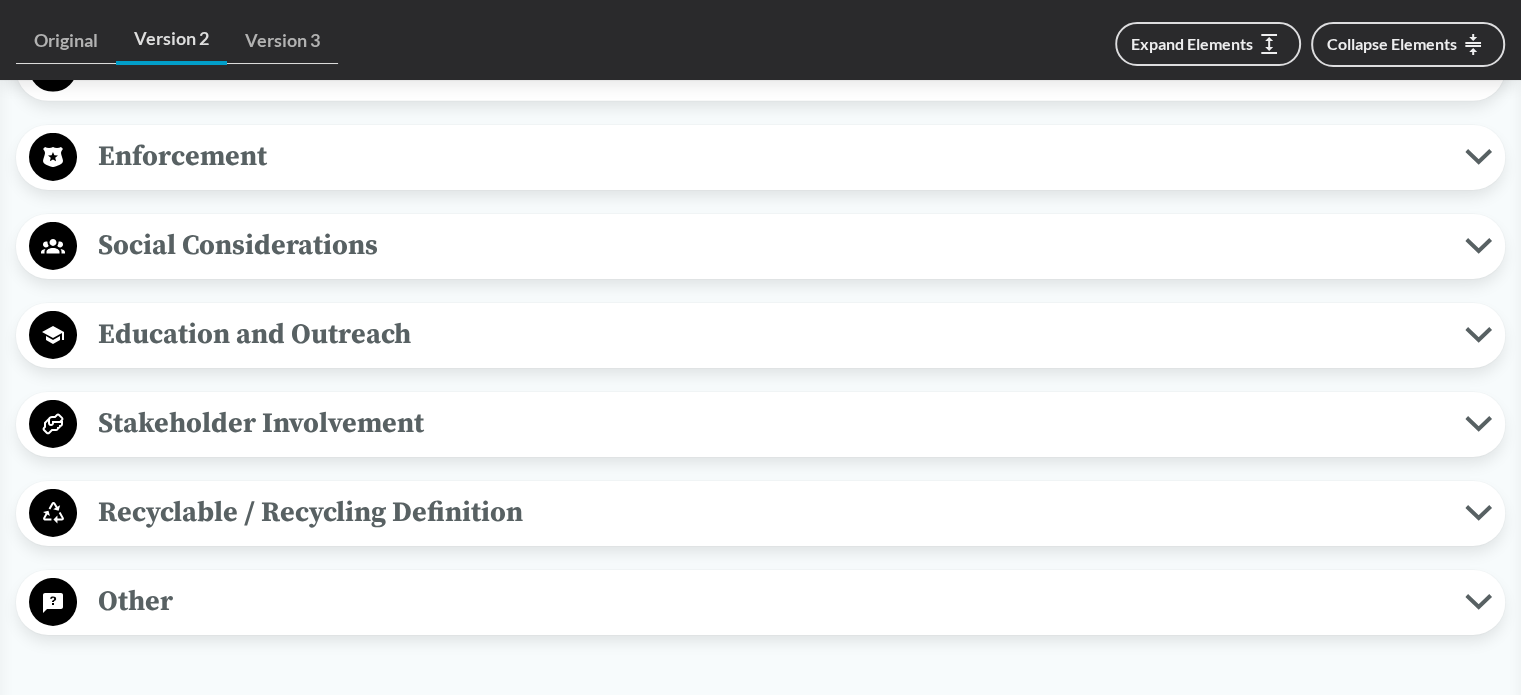 scroll, scrollTop: 6600, scrollLeft: 0, axis: vertical 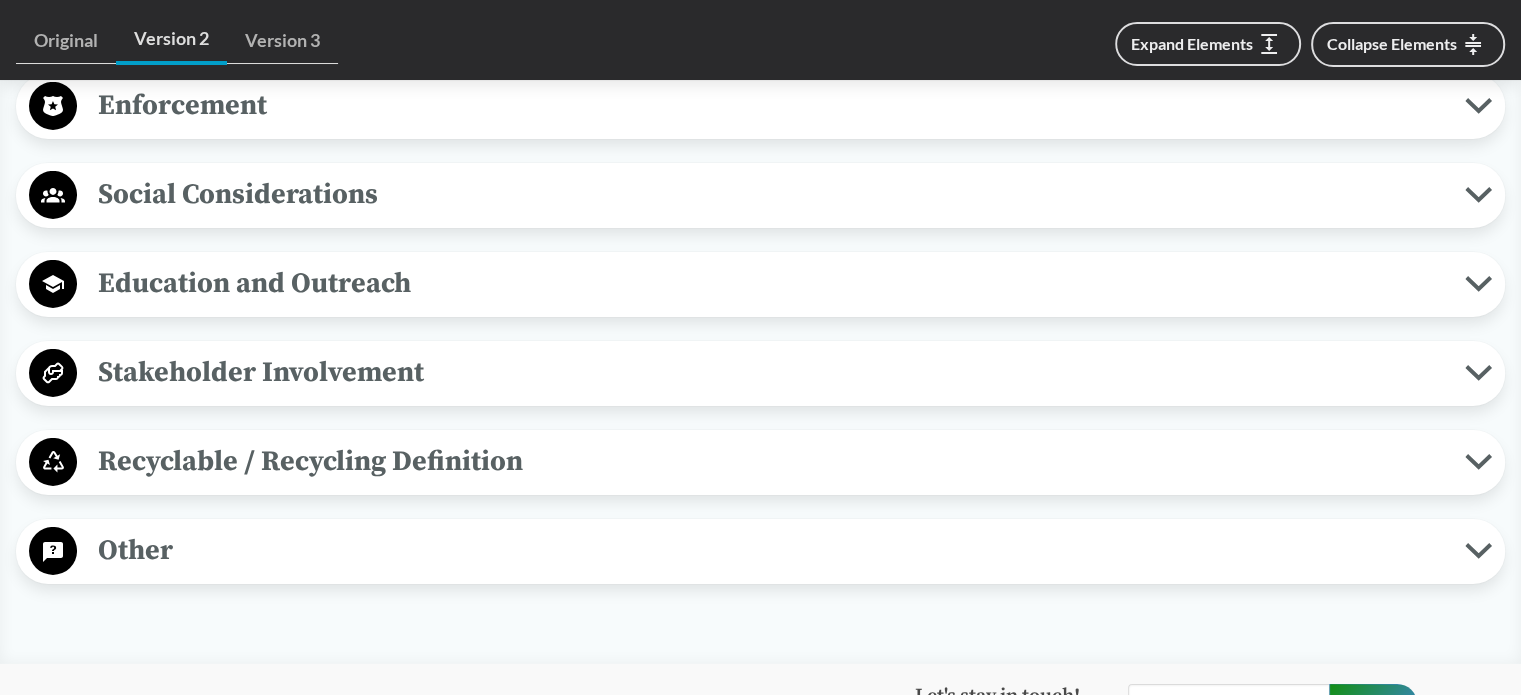 click on "Recyclable / Recycling Definition" at bounding box center (771, 461) 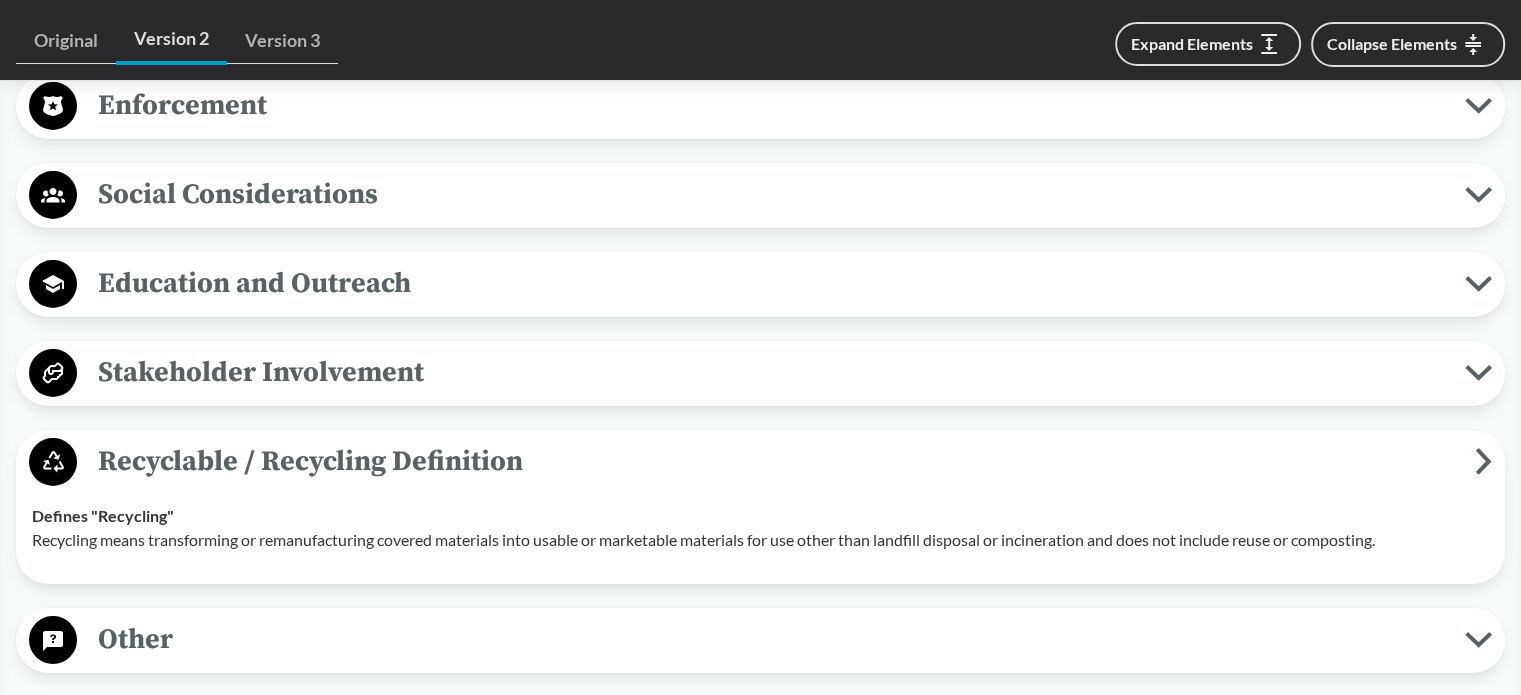click on "Recyclable / Recycling Definition" at bounding box center (776, 461) 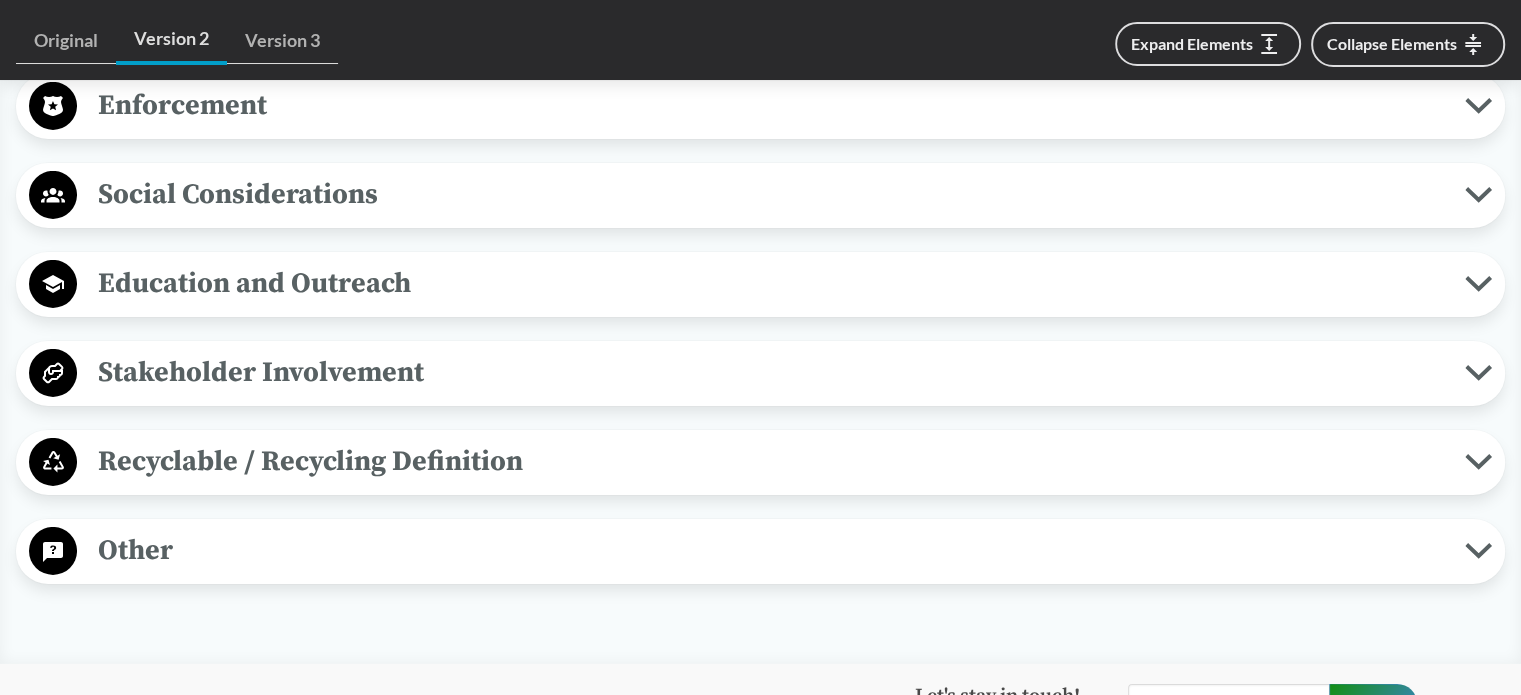 type 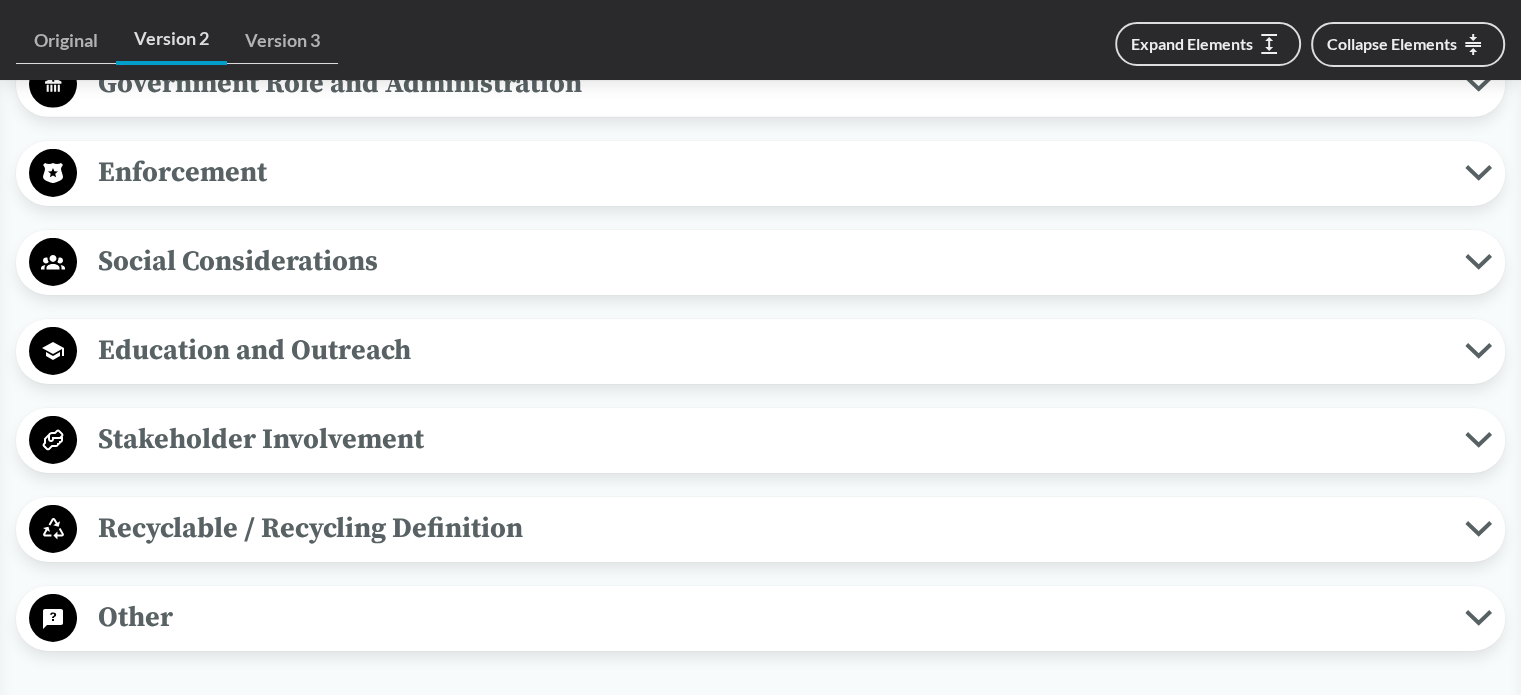 scroll, scrollTop: 6500, scrollLeft: 0, axis: vertical 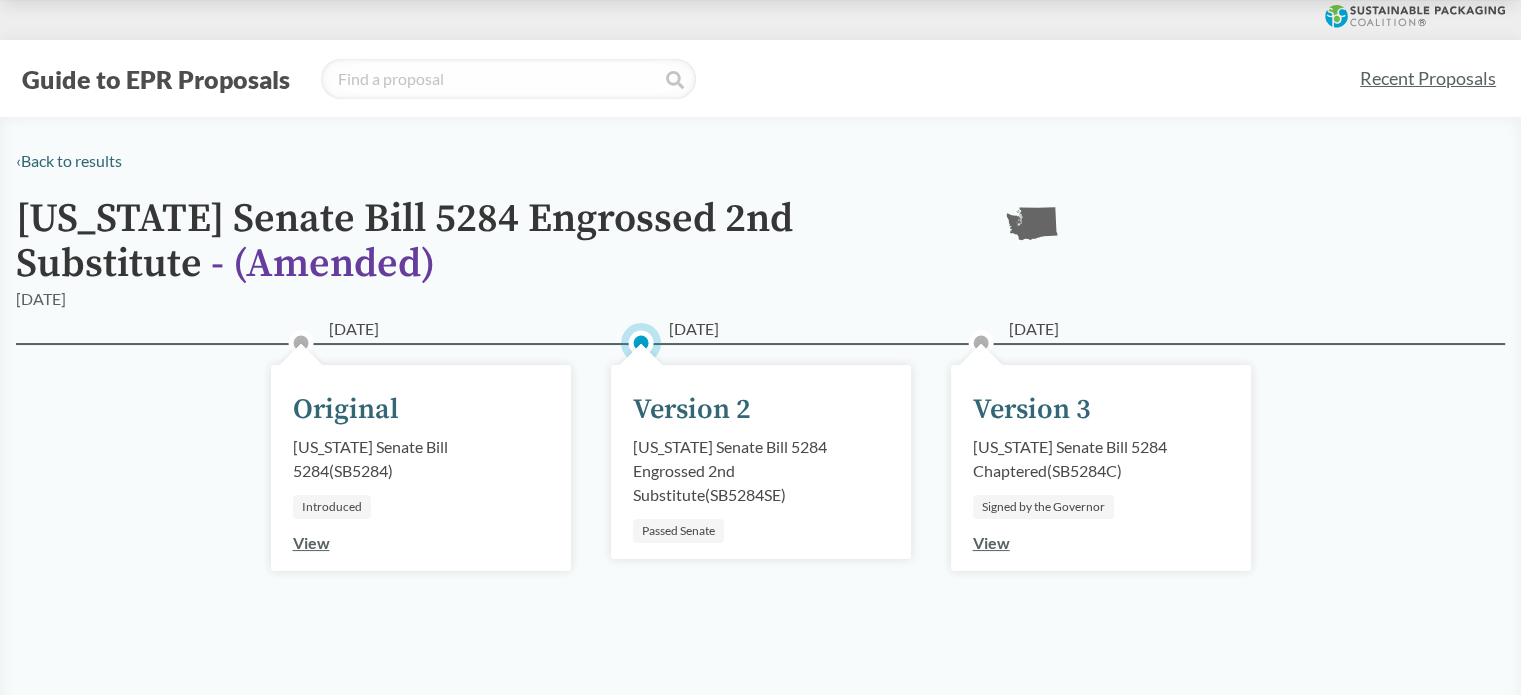 click on "Recent Proposals" at bounding box center (1428, 78) 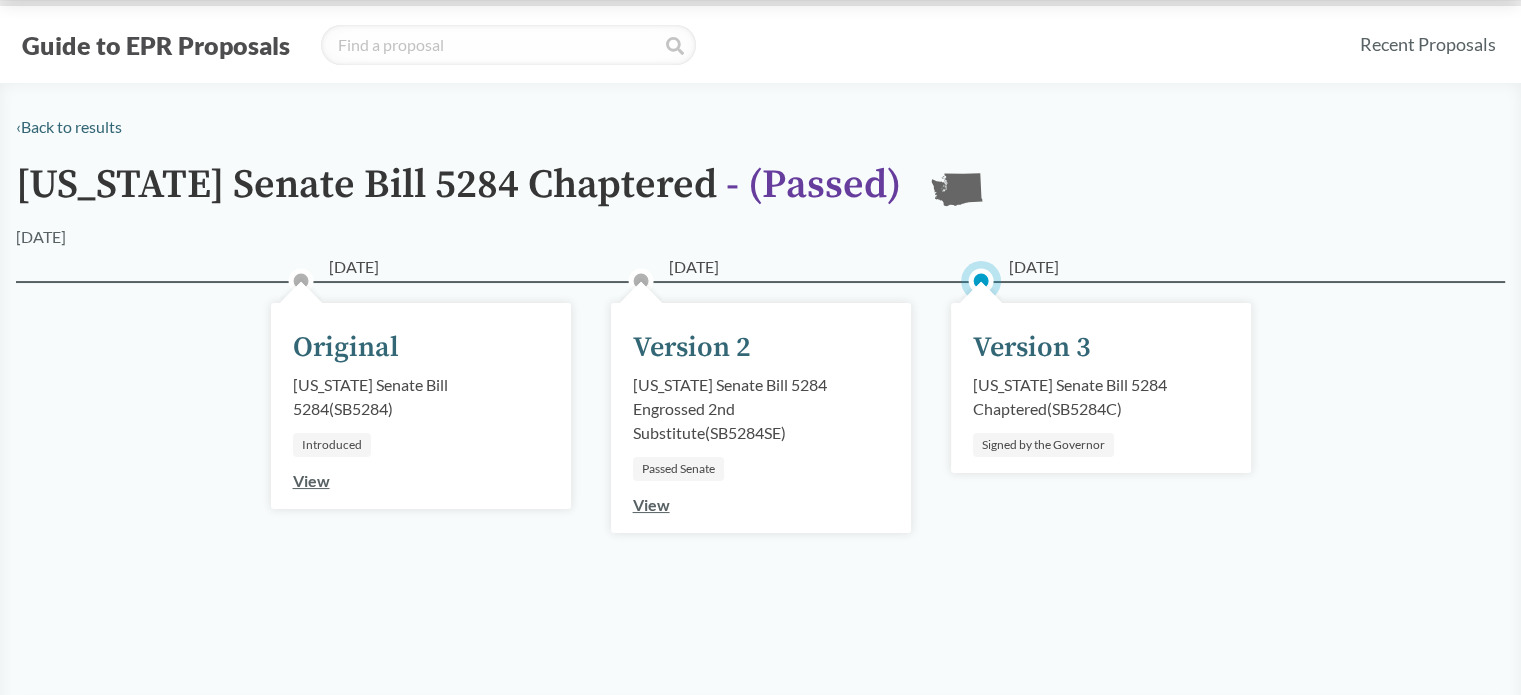 scroll, scrollTop: 0, scrollLeft: 0, axis: both 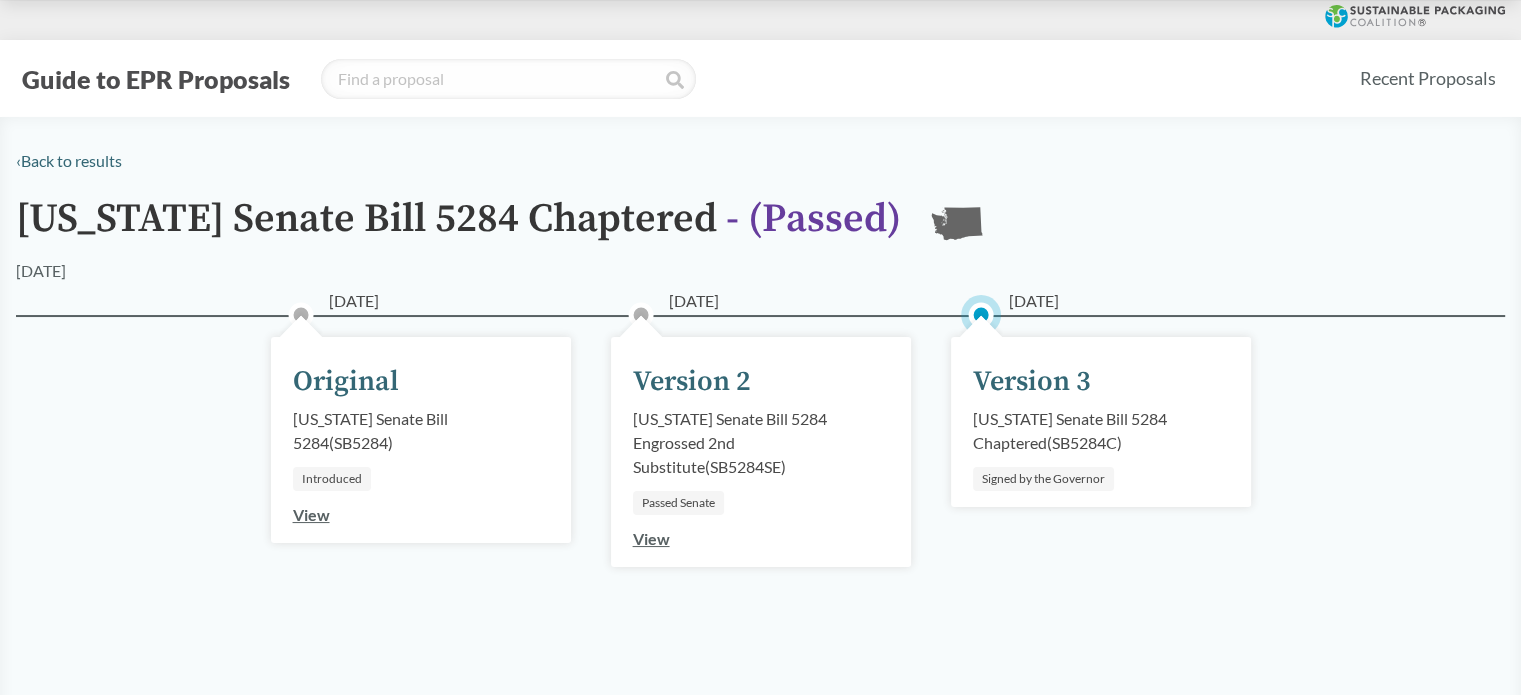 drag, startPoint x: 180, startPoint y: 95, endPoint x: 178, endPoint y: 85, distance: 10.198039 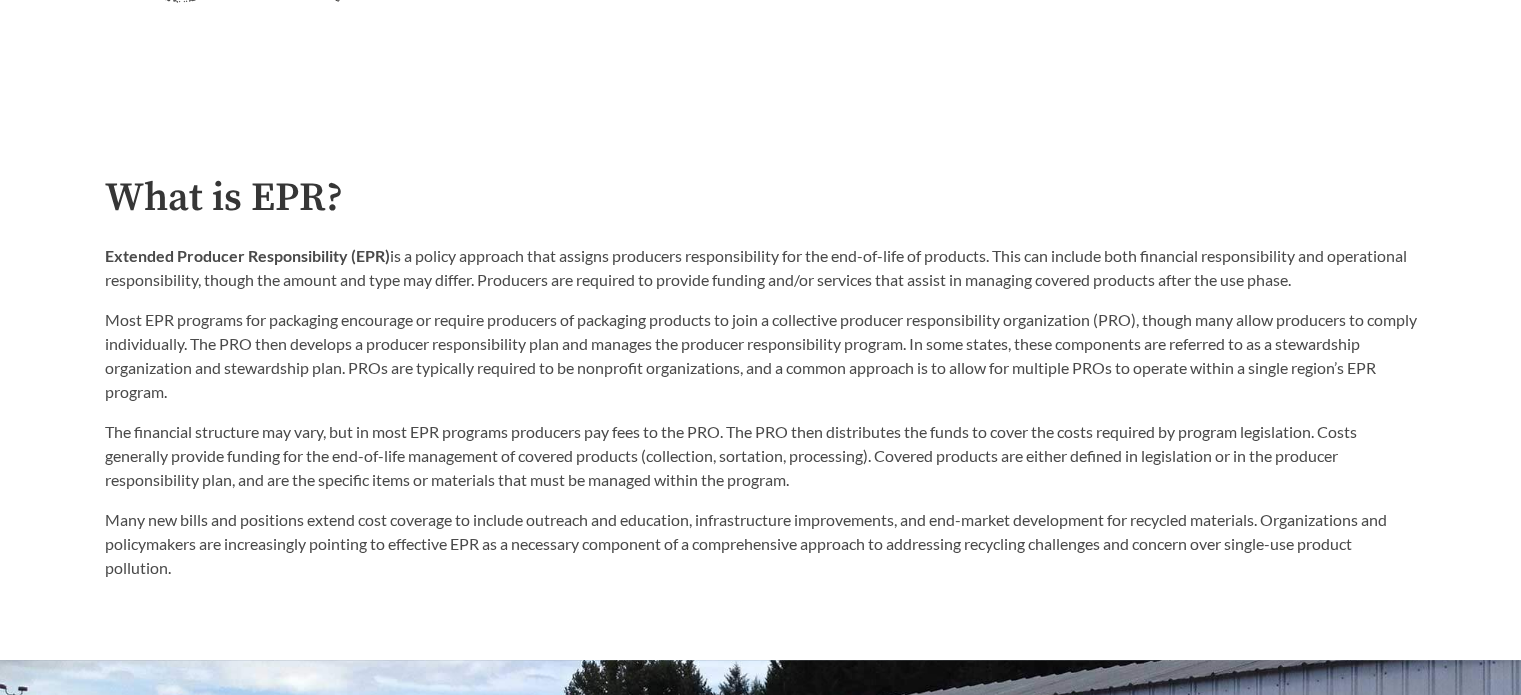 scroll, scrollTop: 1100, scrollLeft: 0, axis: vertical 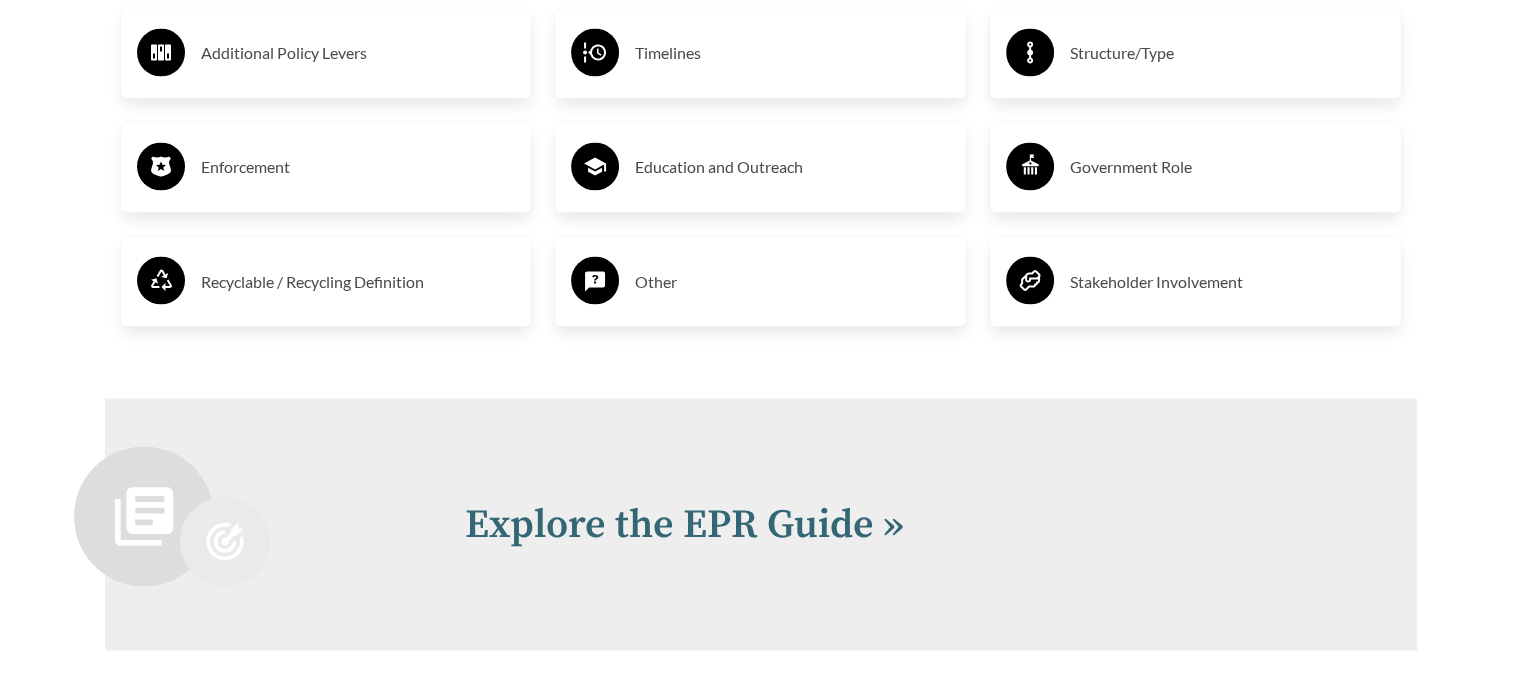 click on "Fee Structure" at bounding box center [358, -61] 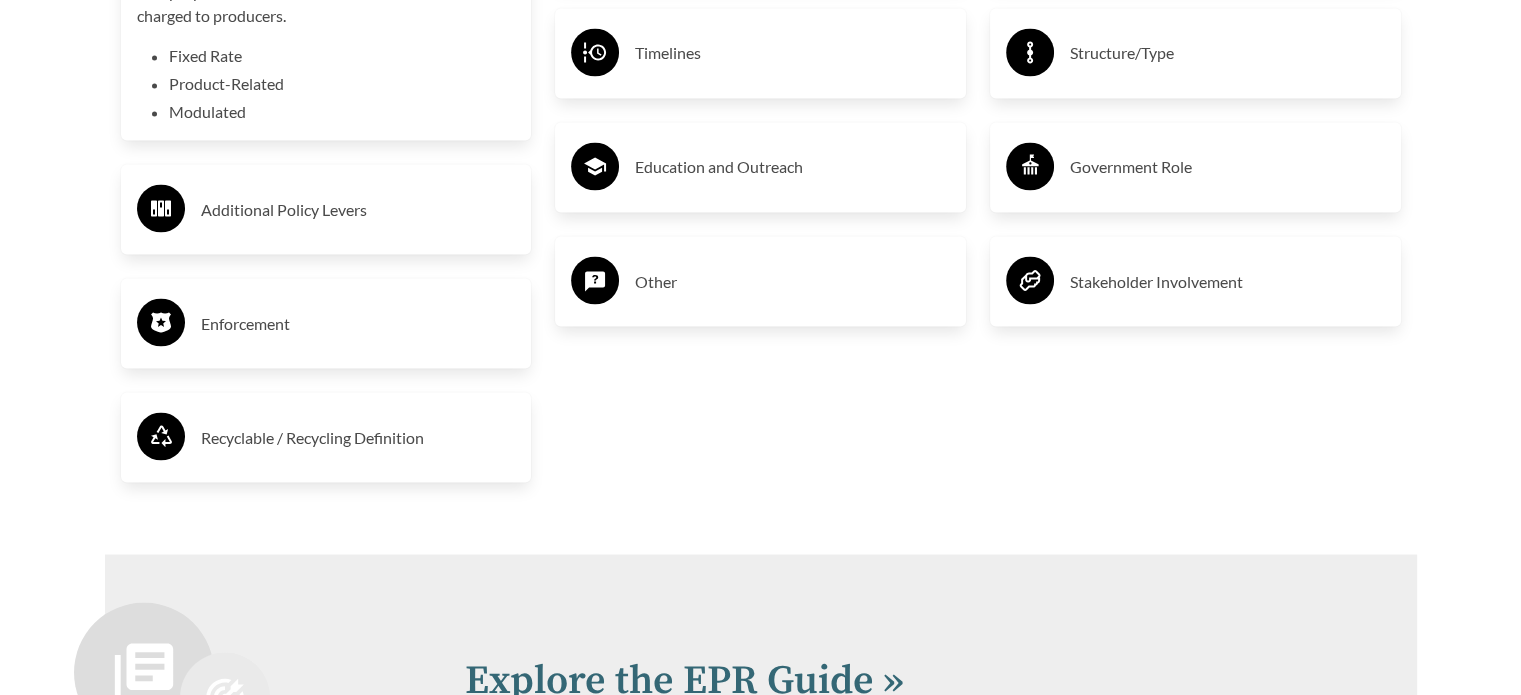 click on "Fixed Rate" at bounding box center (342, 56) 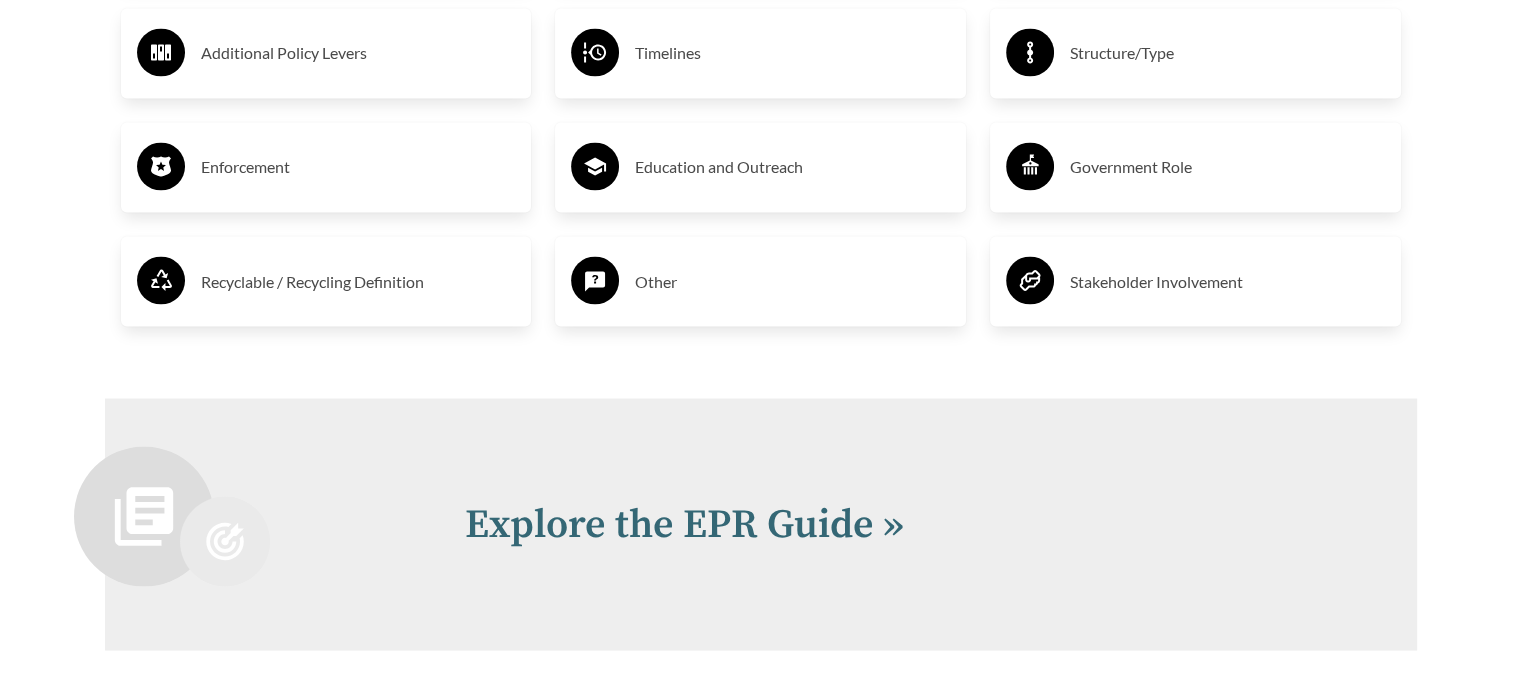 drag, startPoint x: 324, startPoint y: 352, endPoint x: 324, endPoint y: 364, distance: 12 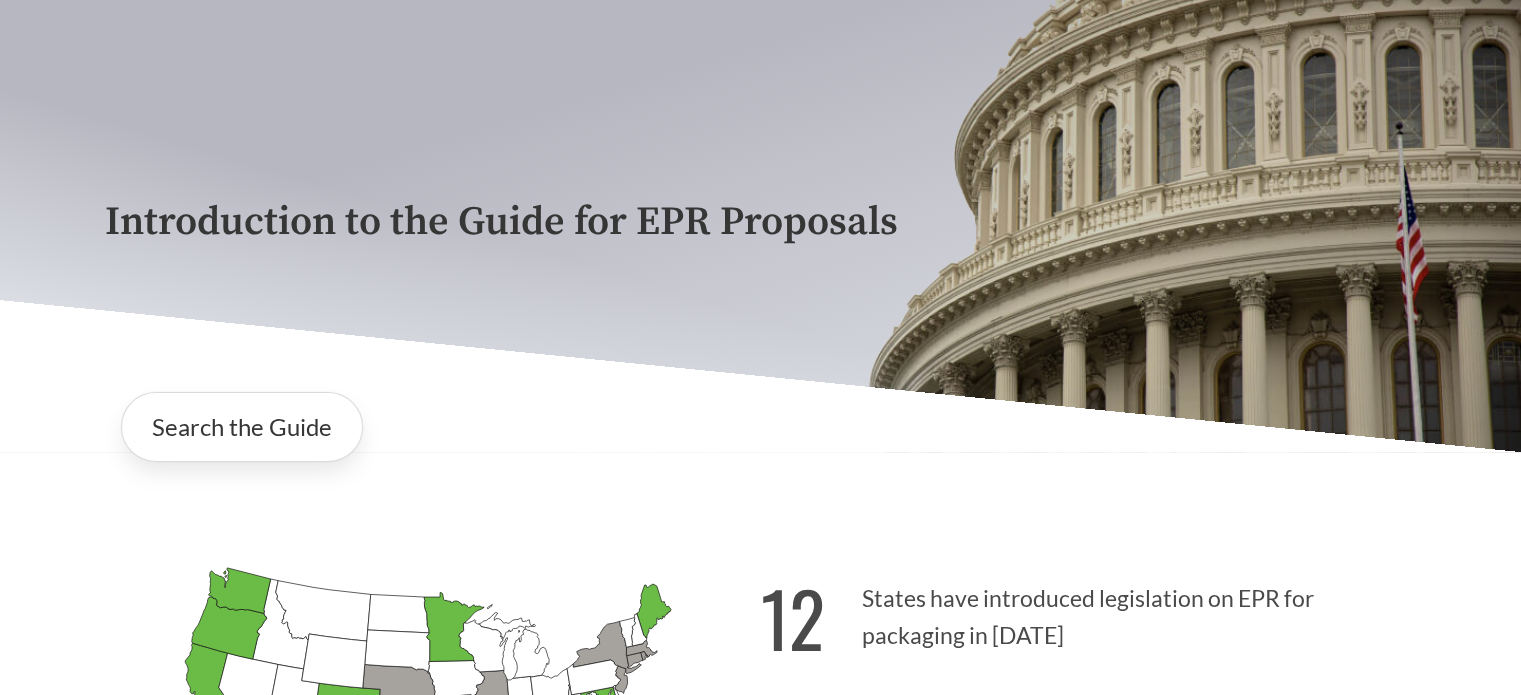 scroll, scrollTop: 0, scrollLeft: 0, axis: both 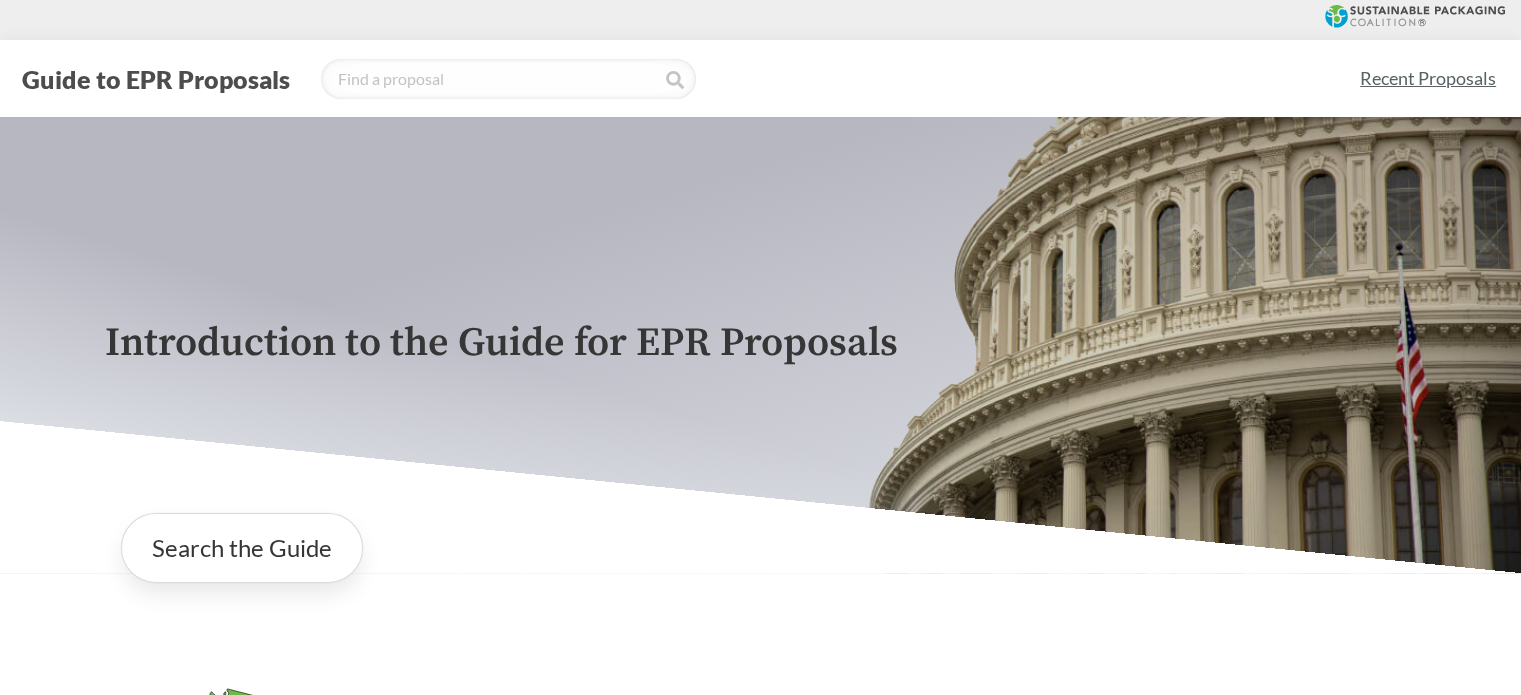 click on "Recent Proposals" at bounding box center (1428, 78) 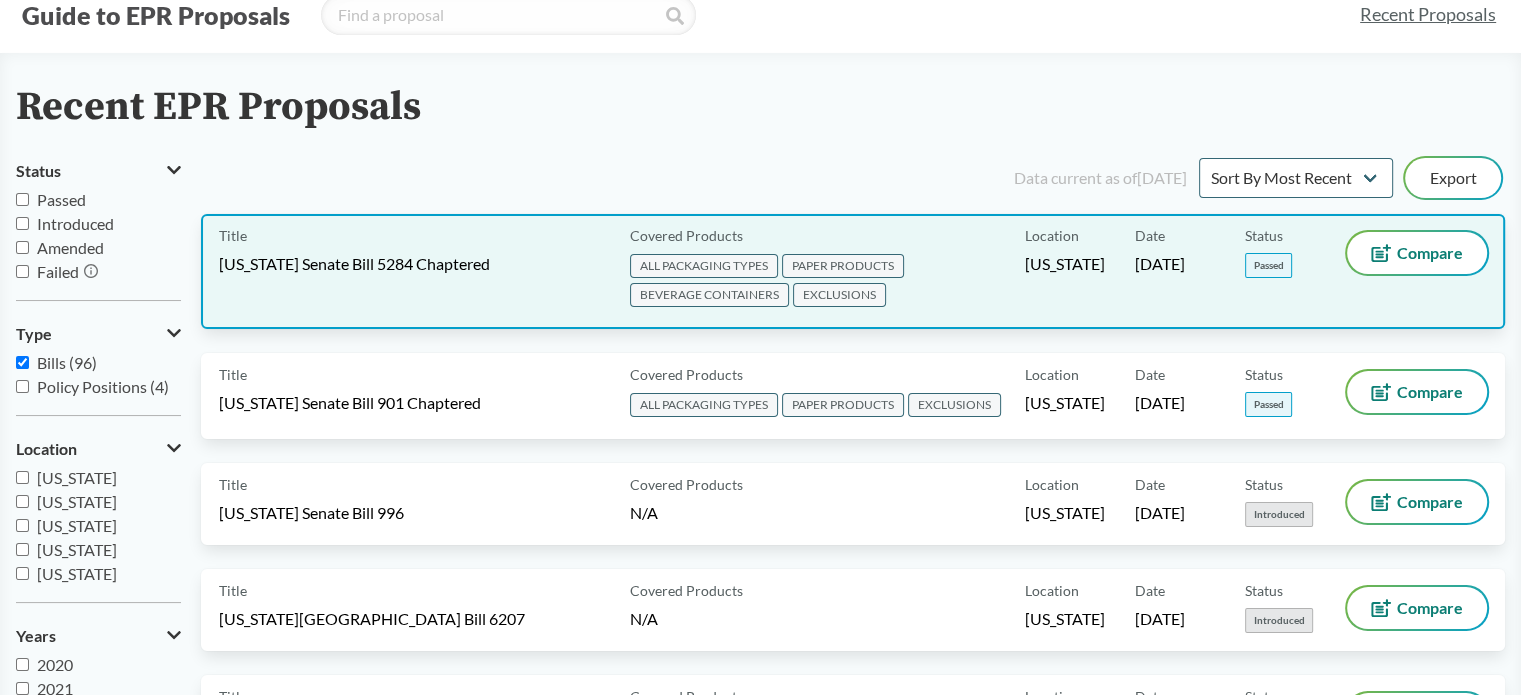 scroll, scrollTop: 100, scrollLeft: 0, axis: vertical 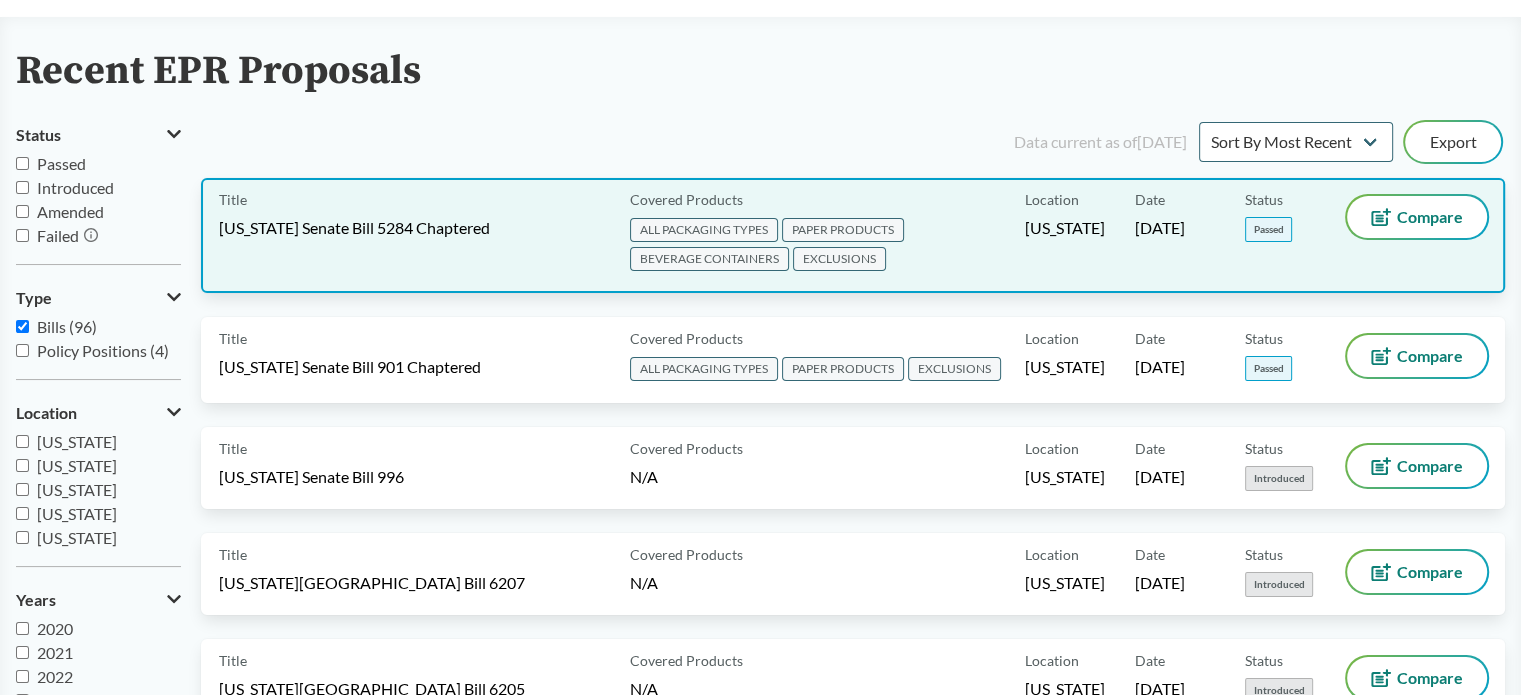 click on "Status Passed" at bounding box center (1300, 235) 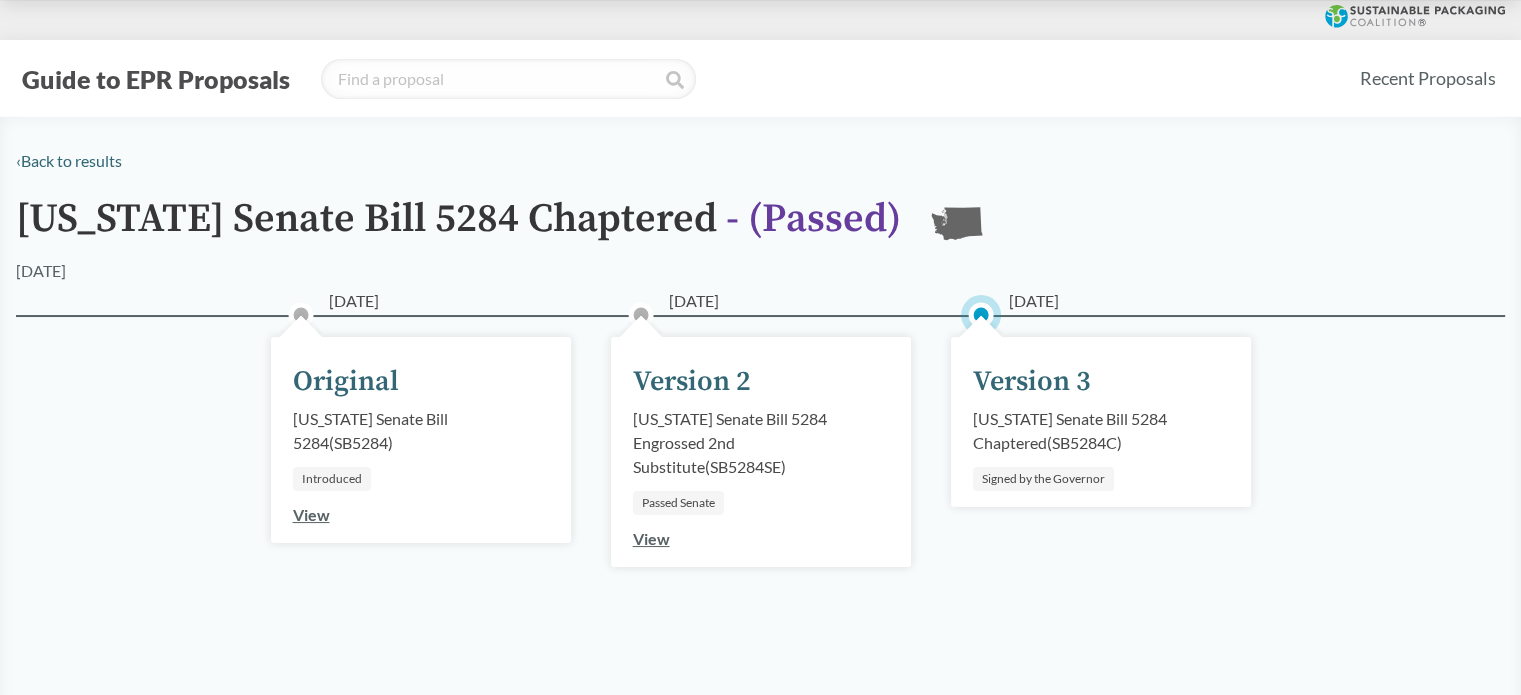 click on "View" at bounding box center [651, 538] 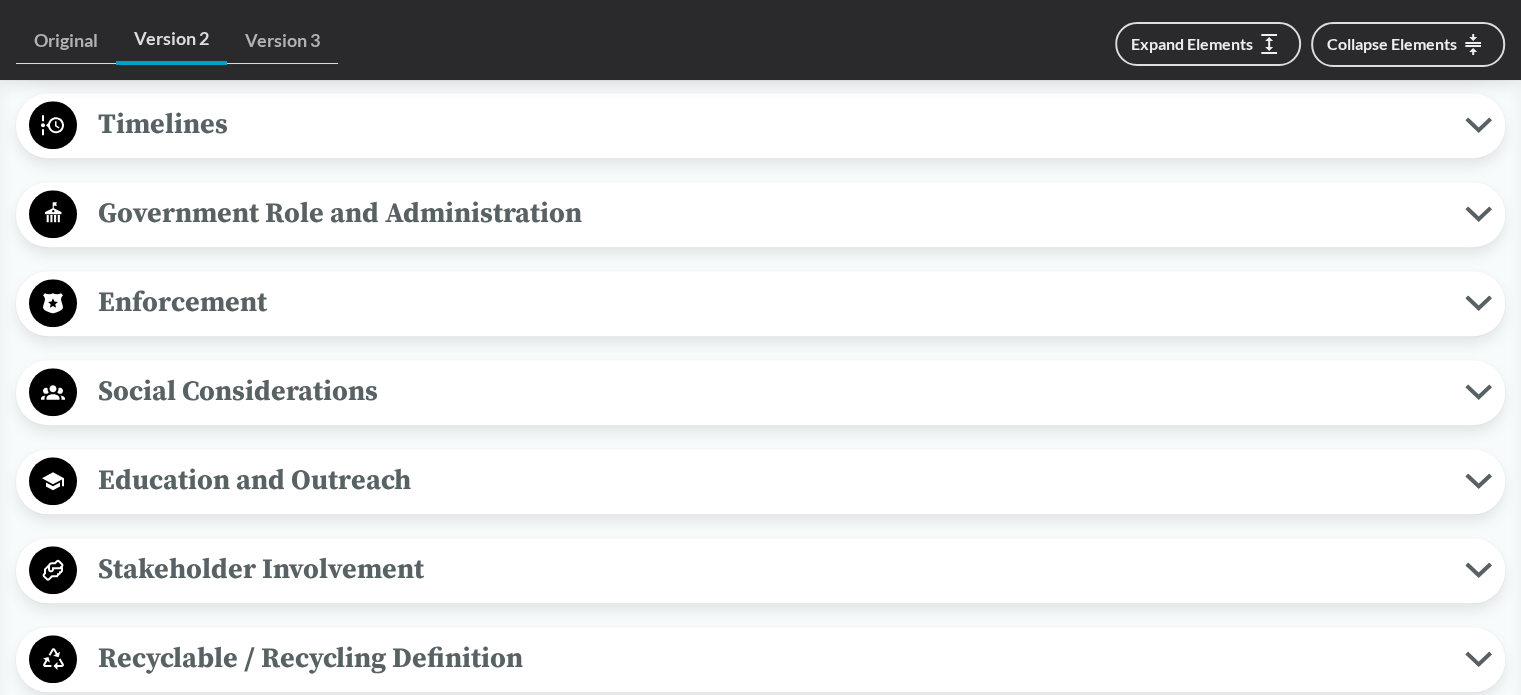scroll, scrollTop: 1900, scrollLeft: 0, axis: vertical 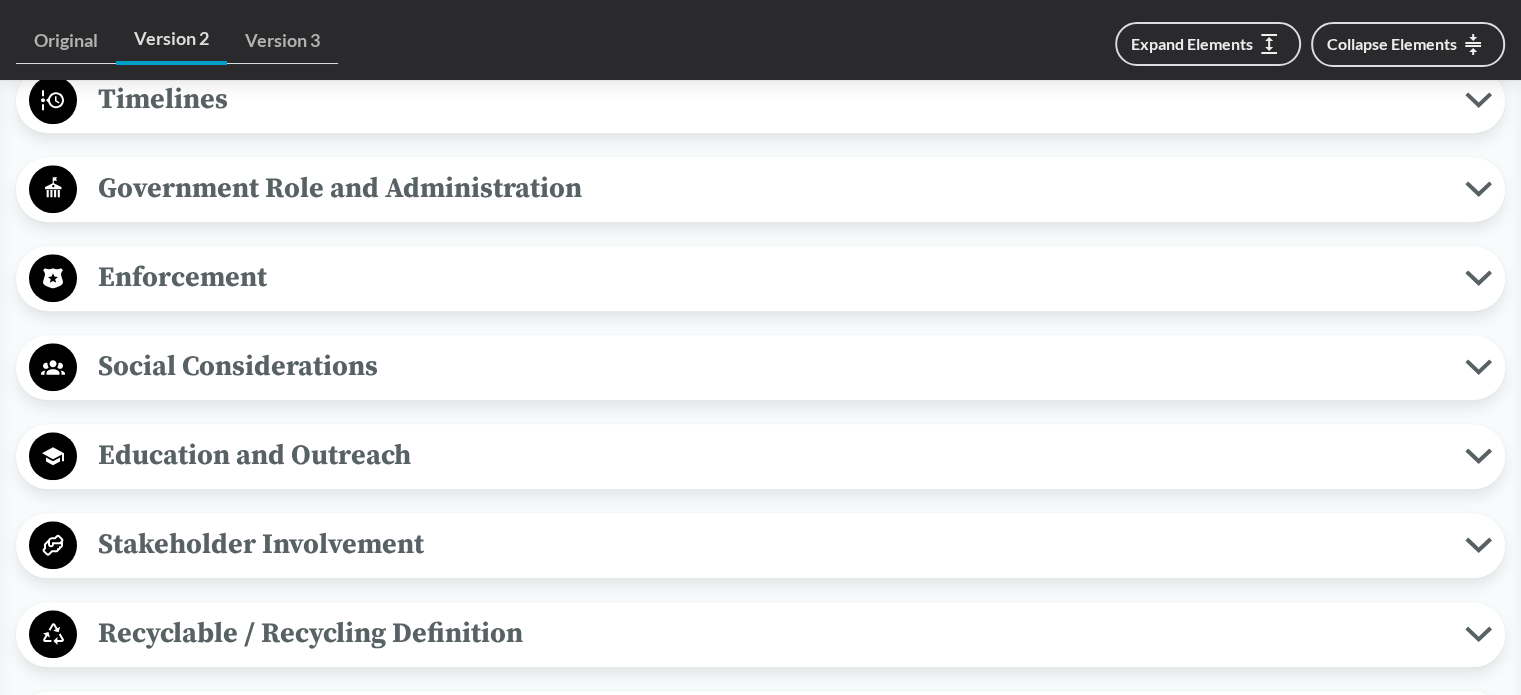 click on "Timelines" at bounding box center (771, 99) 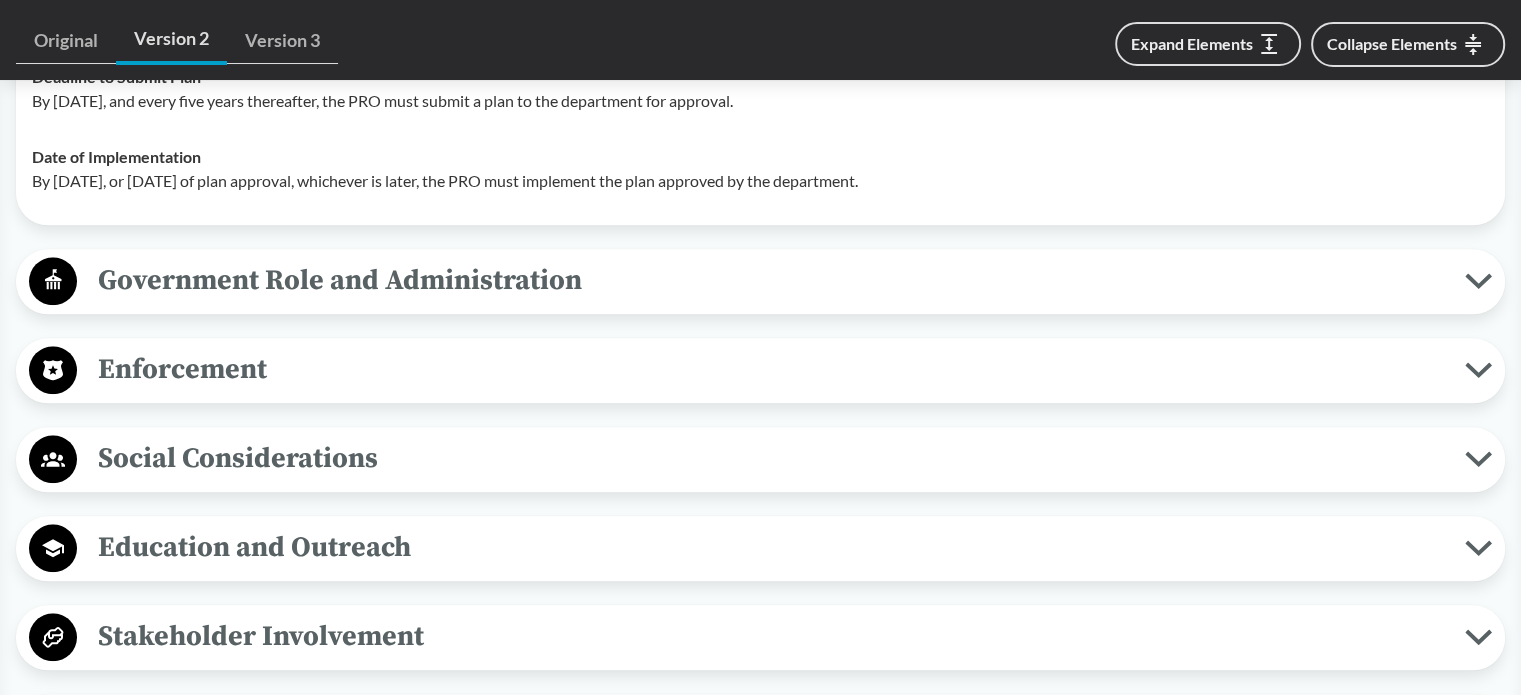 scroll, scrollTop: 2300, scrollLeft: 0, axis: vertical 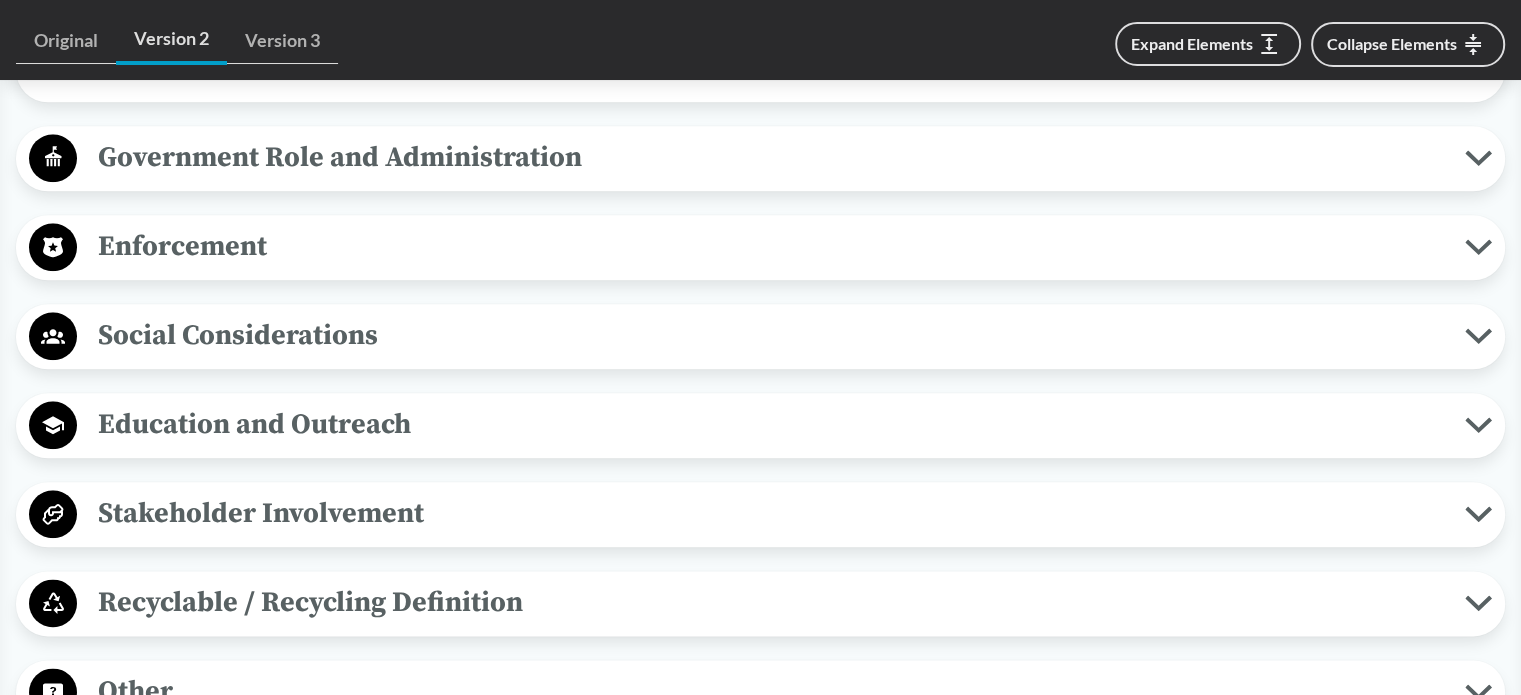 click on "Enforcement" at bounding box center [771, 246] 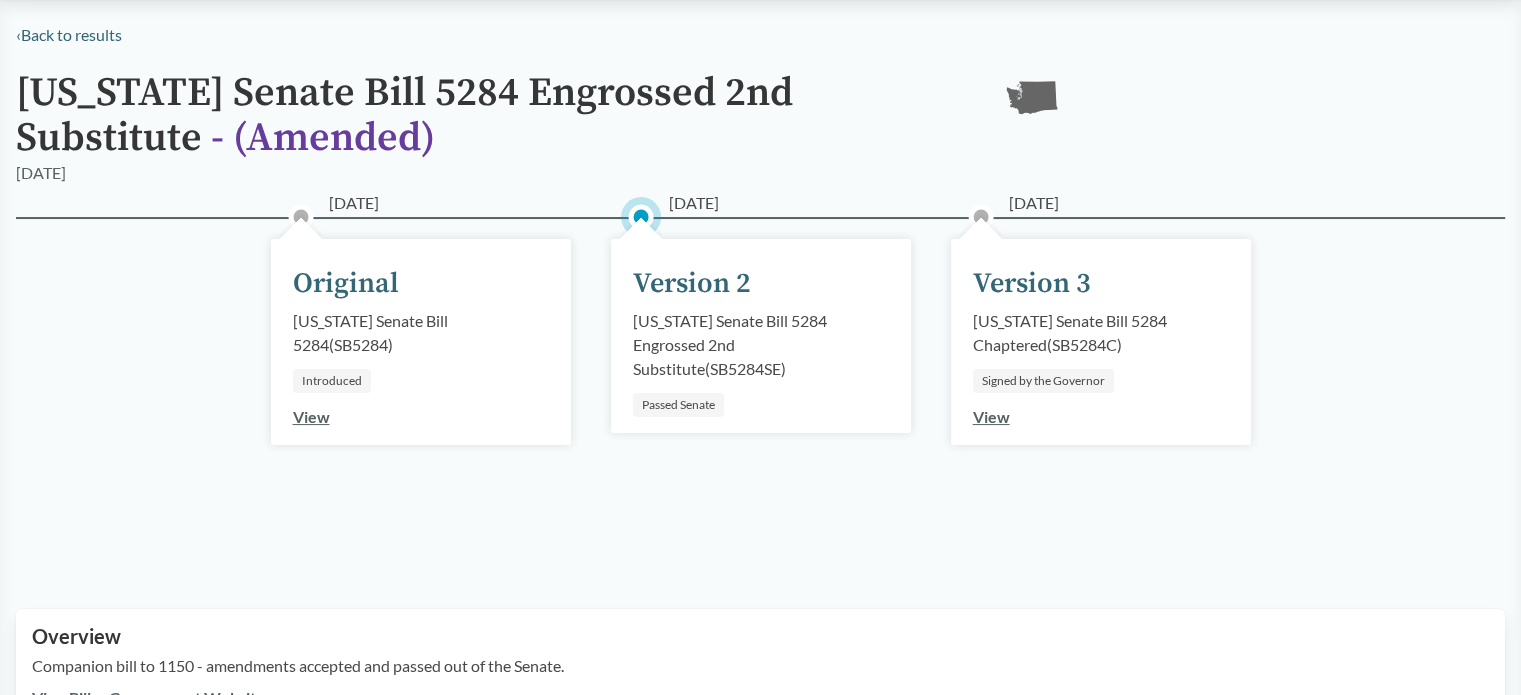 scroll, scrollTop: 0, scrollLeft: 0, axis: both 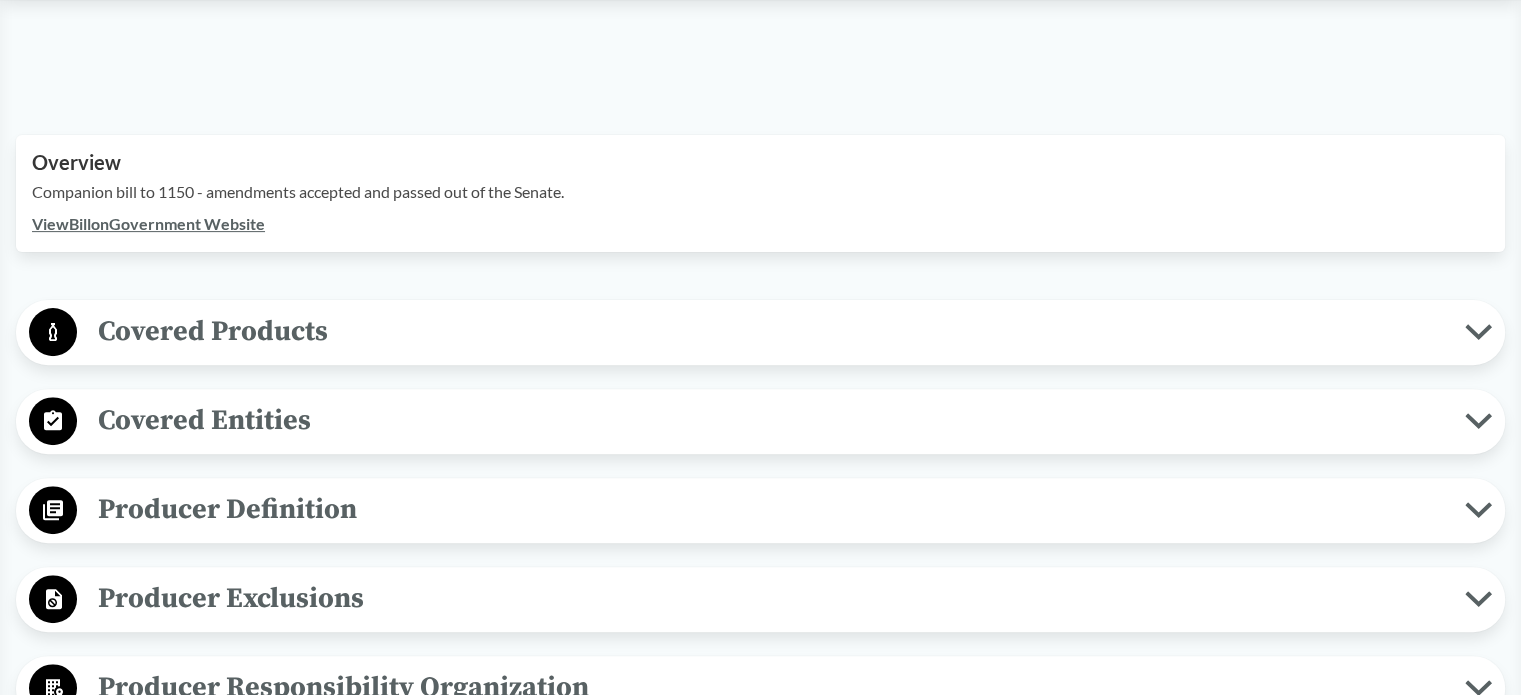 click on "Covered Products" at bounding box center (771, 331) 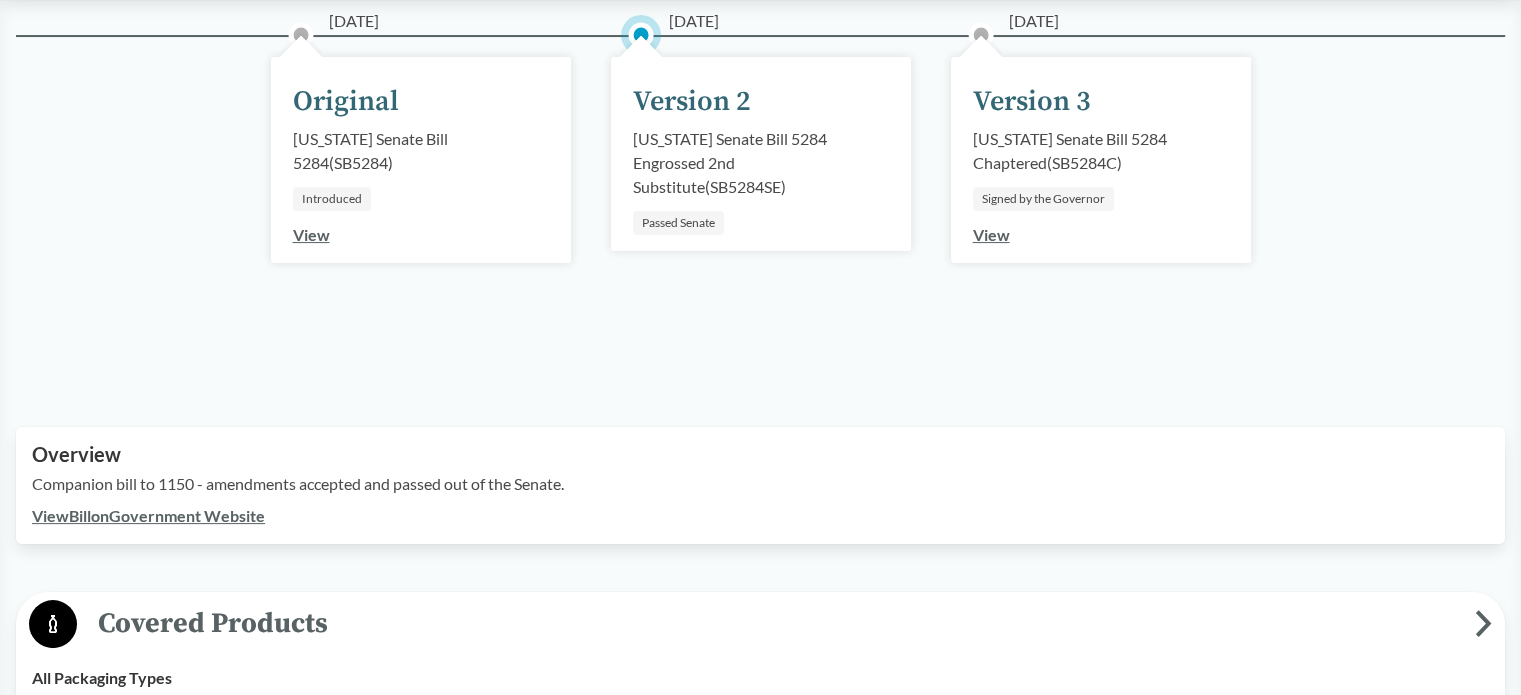 scroll, scrollTop: 100, scrollLeft: 0, axis: vertical 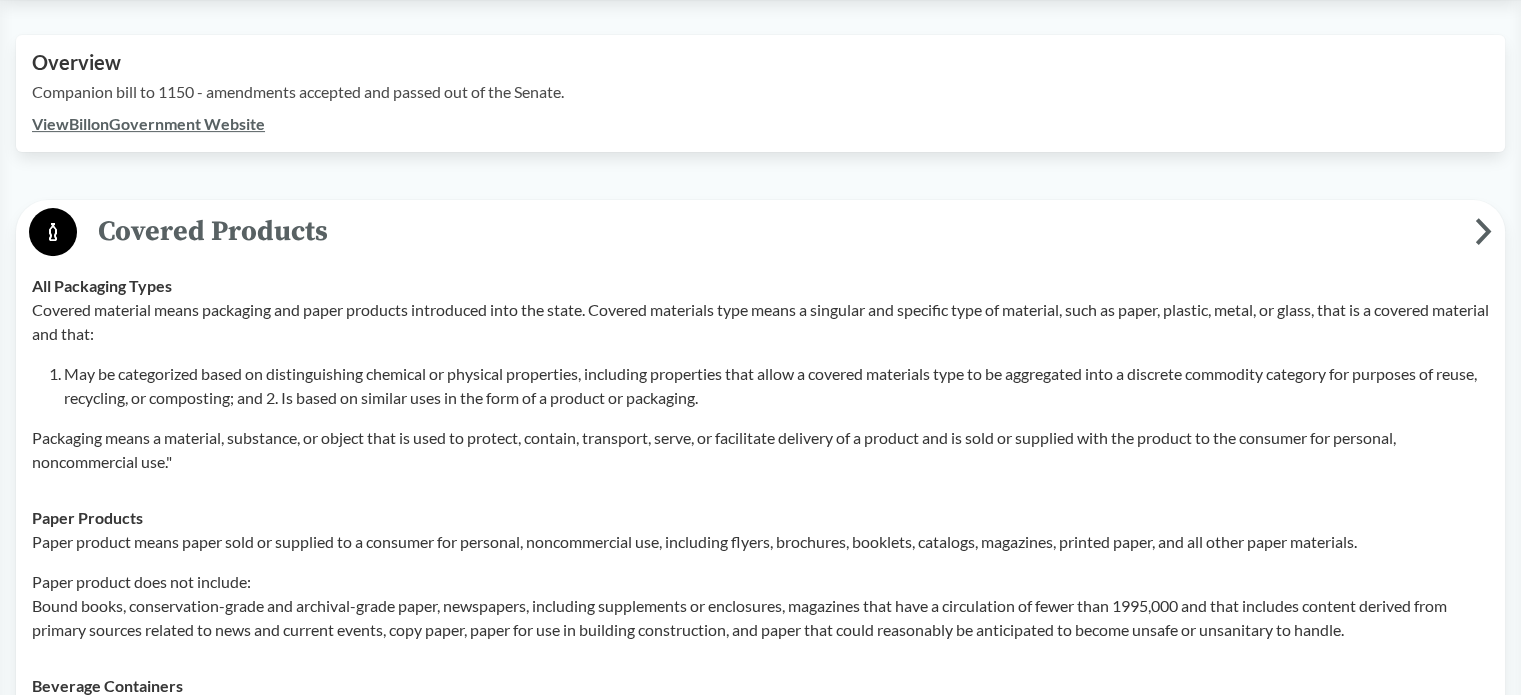 click on "View  Bill  on  Government Website" at bounding box center [148, 123] 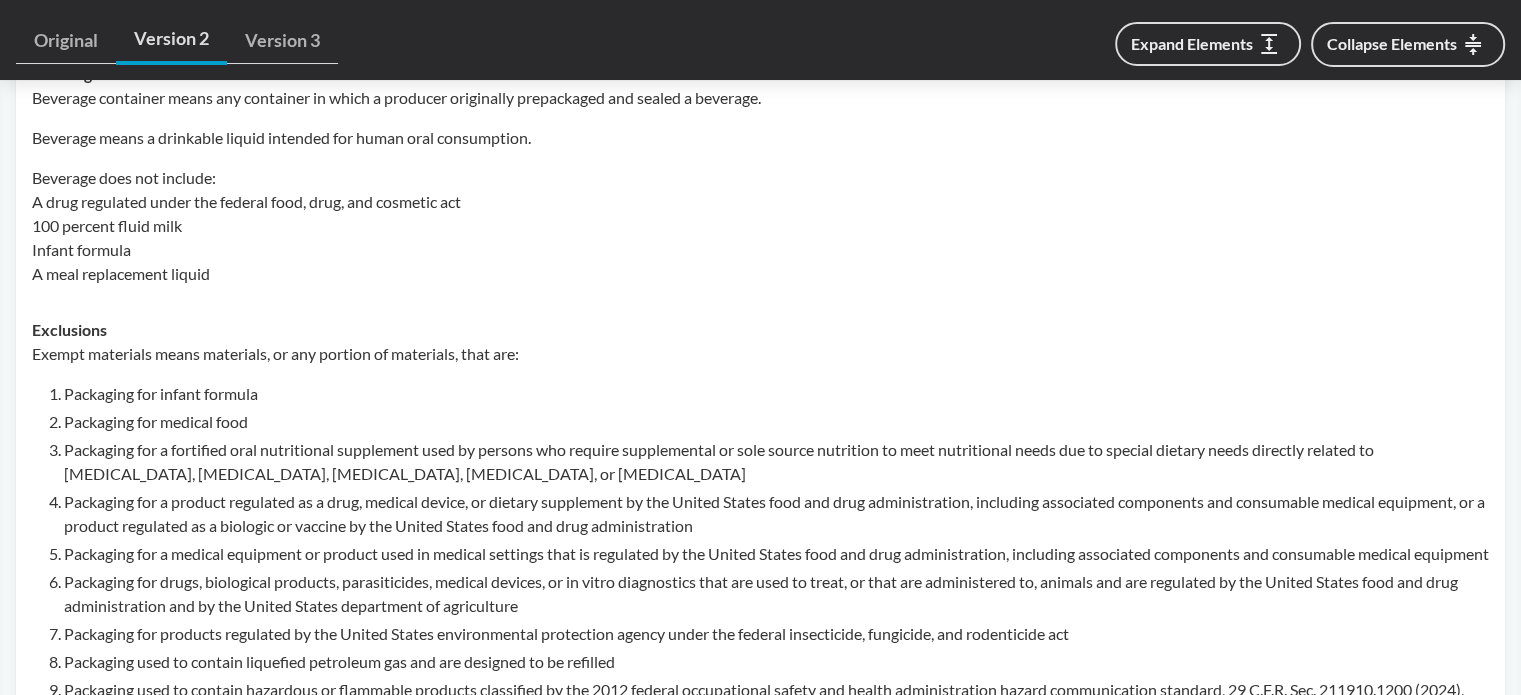 scroll, scrollTop: 1500, scrollLeft: 0, axis: vertical 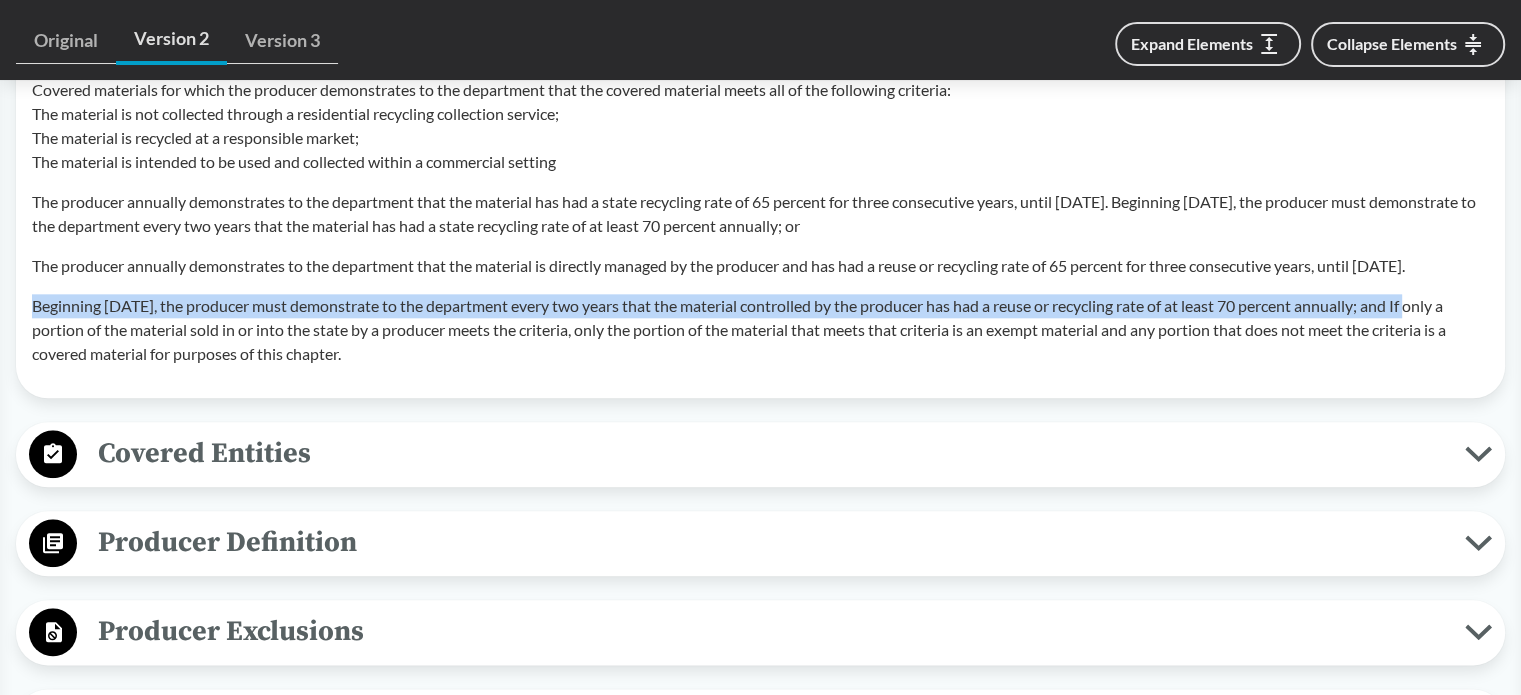 drag, startPoint x: 35, startPoint y: 351, endPoint x: 1433, endPoint y: 349, distance: 1398.0015 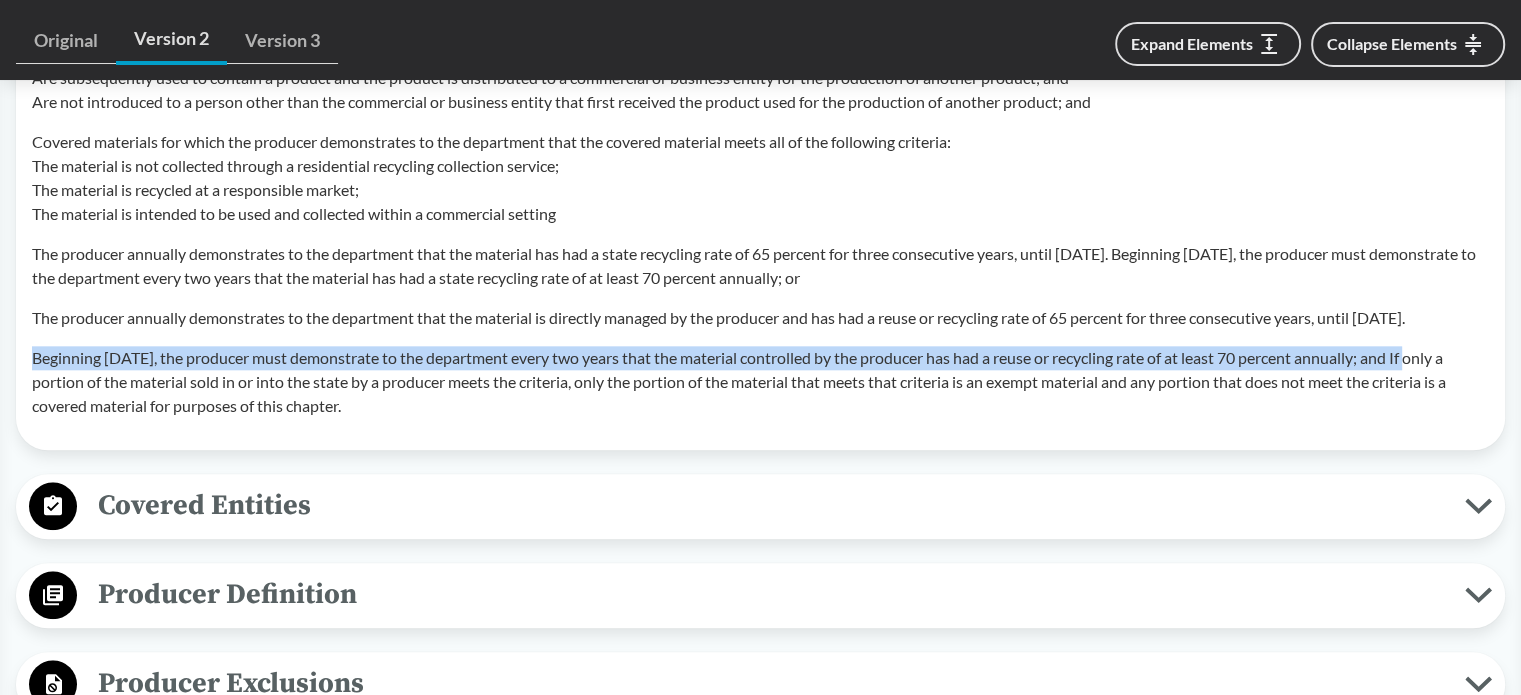 scroll, scrollTop: 2100, scrollLeft: 0, axis: vertical 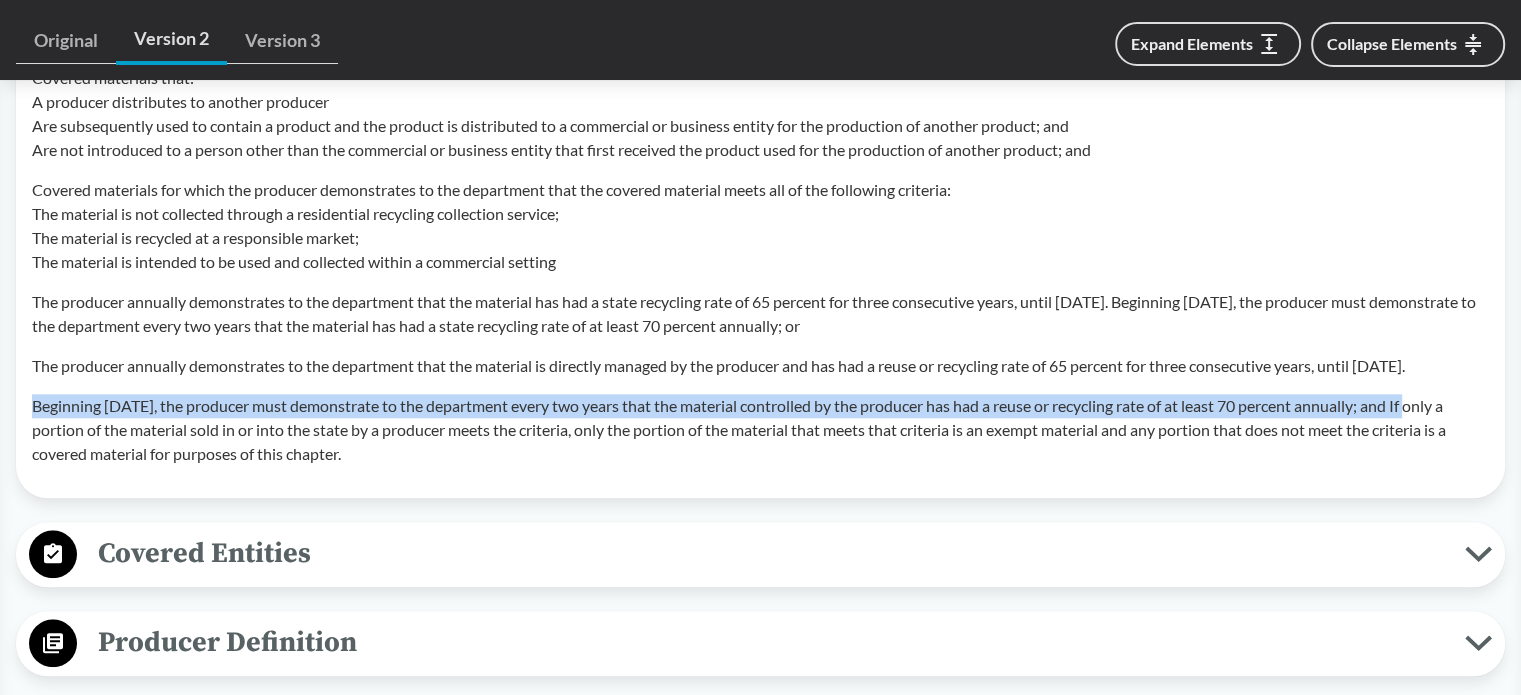 copy on "Beginning January 1, 2030, the producer must demonstrate to the department every two years that the material controlled by the producer has had a reuse or recycling rate of at least 70 percent annually" 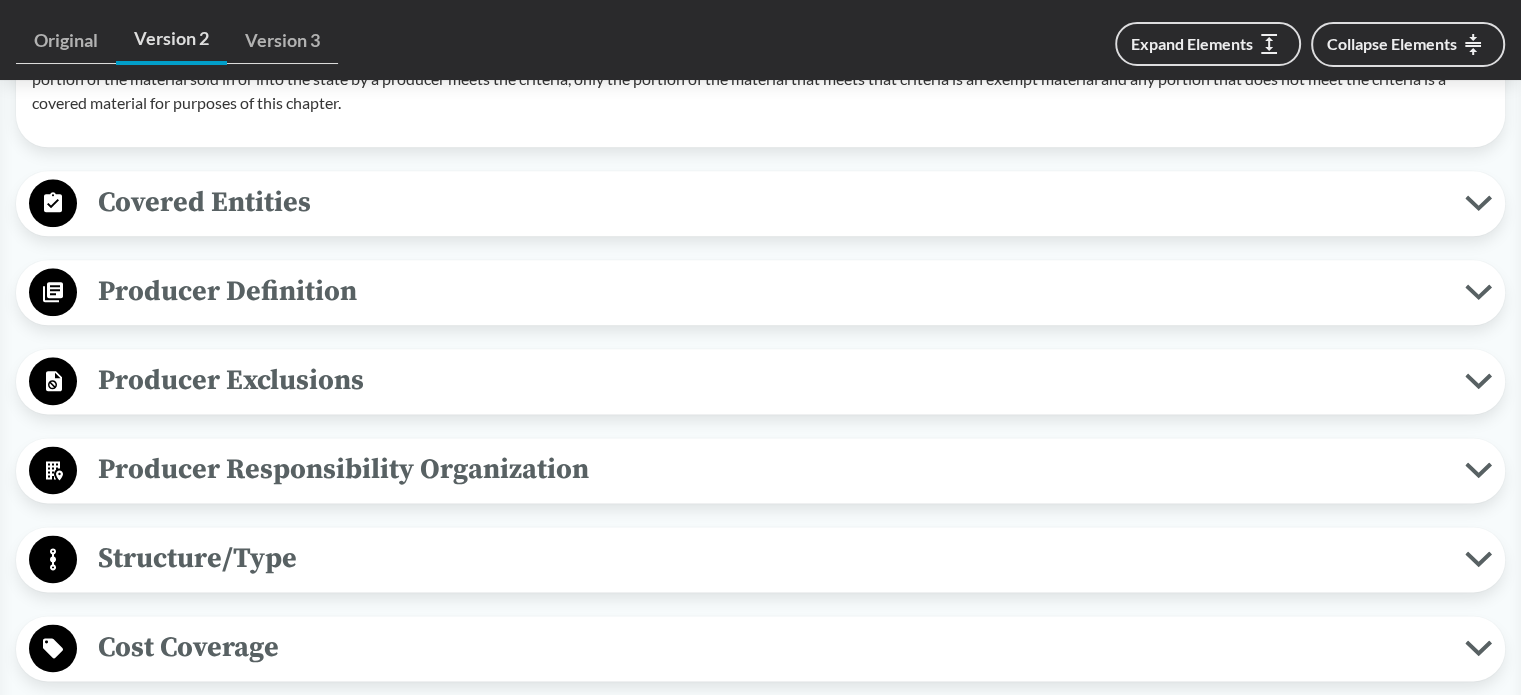 scroll, scrollTop: 2474, scrollLeft: 0, axis: vertical 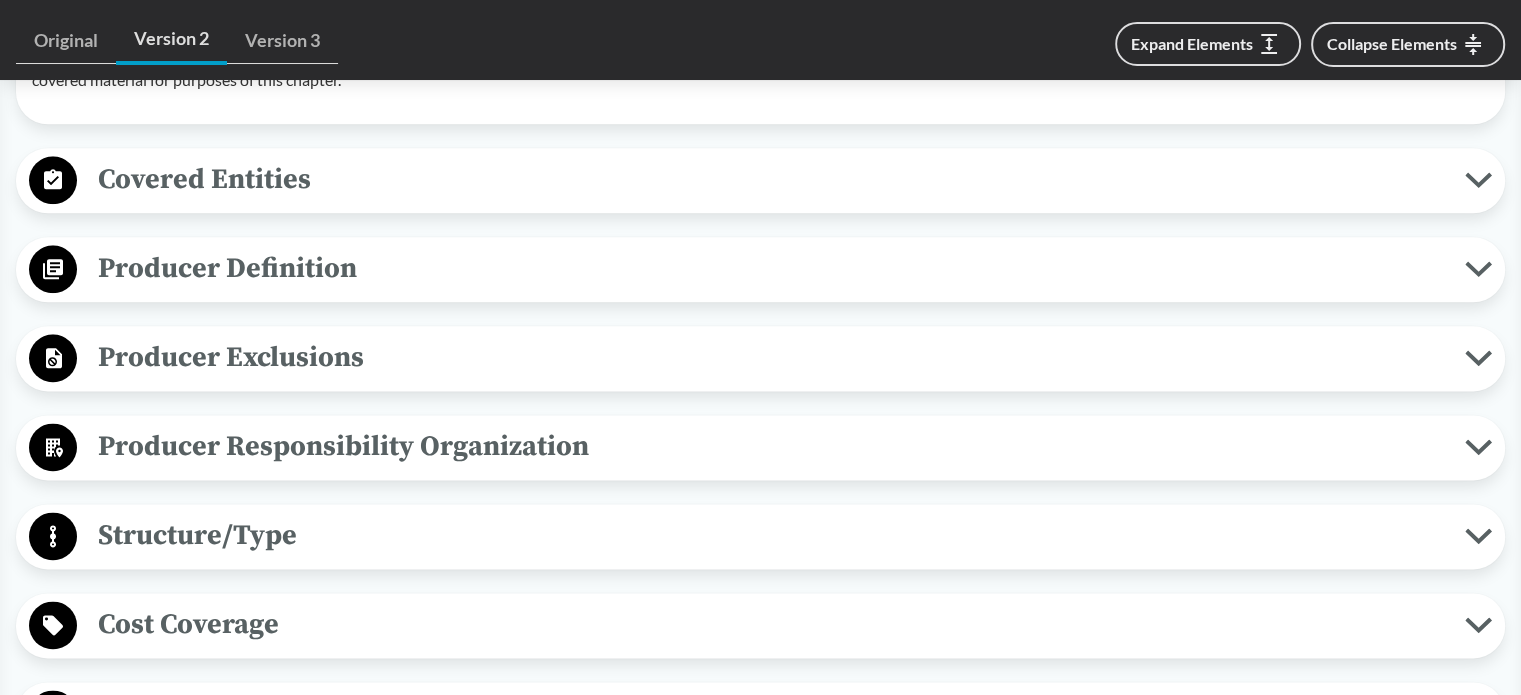 click on "Producer Responsibility Organization" at bounding box center [771, 446] 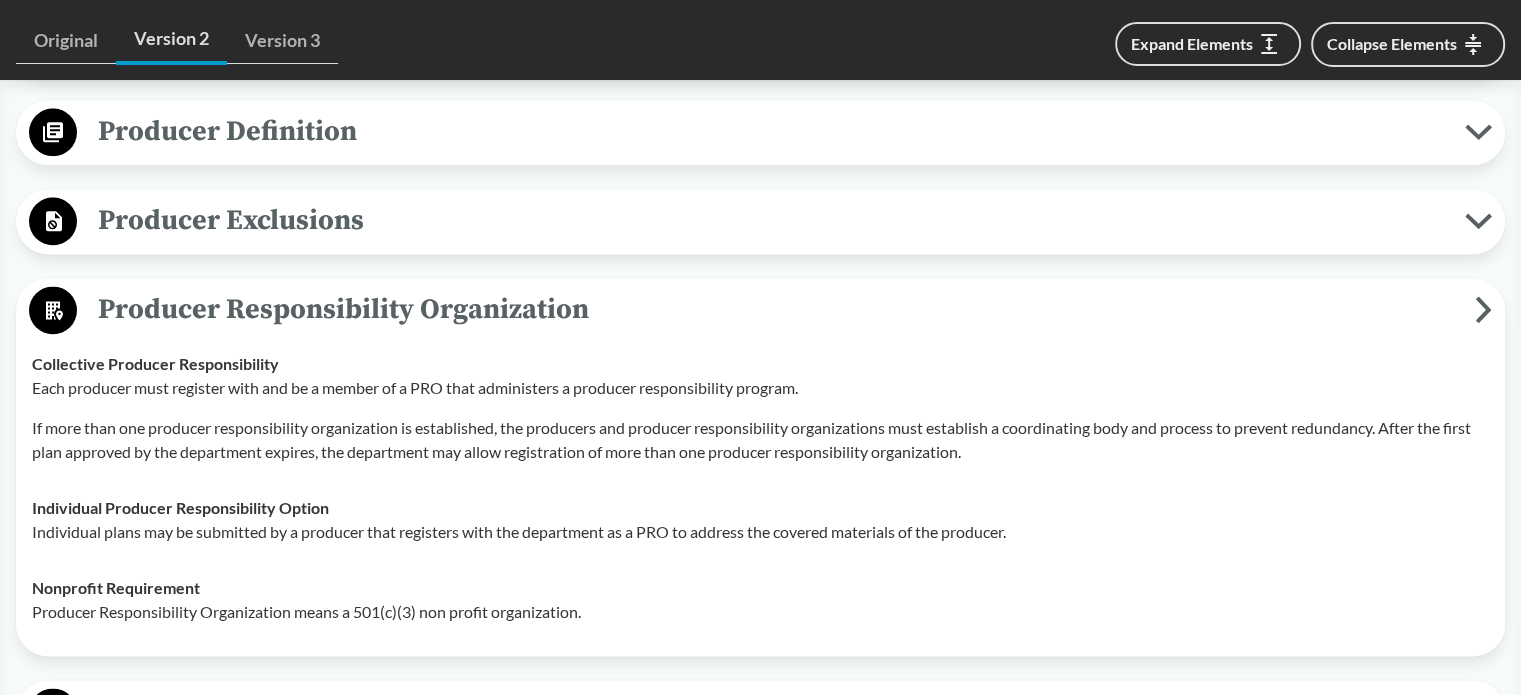scroll, scrollTop: 2610, scrollLeft: 0, axis: vertical 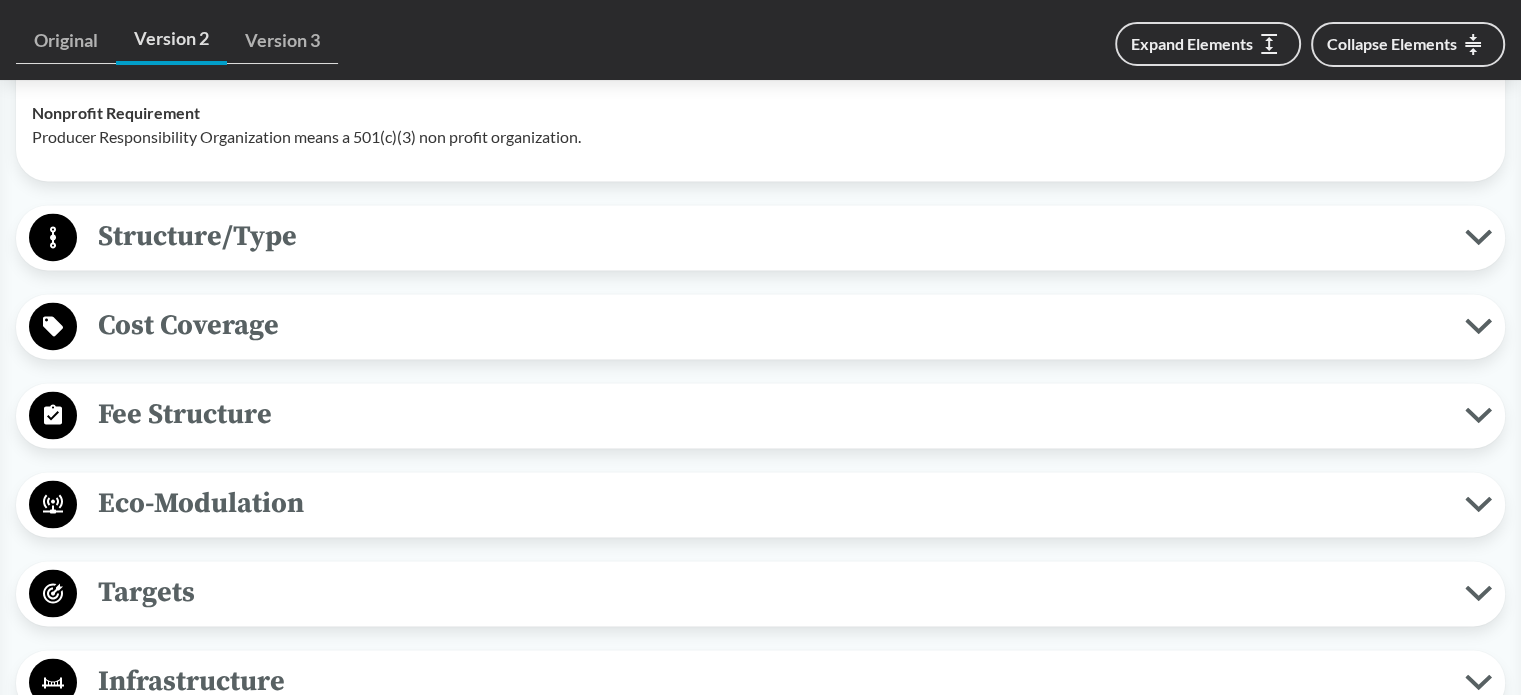 click on "Cost Coverage" at bounding box center [771, 325] 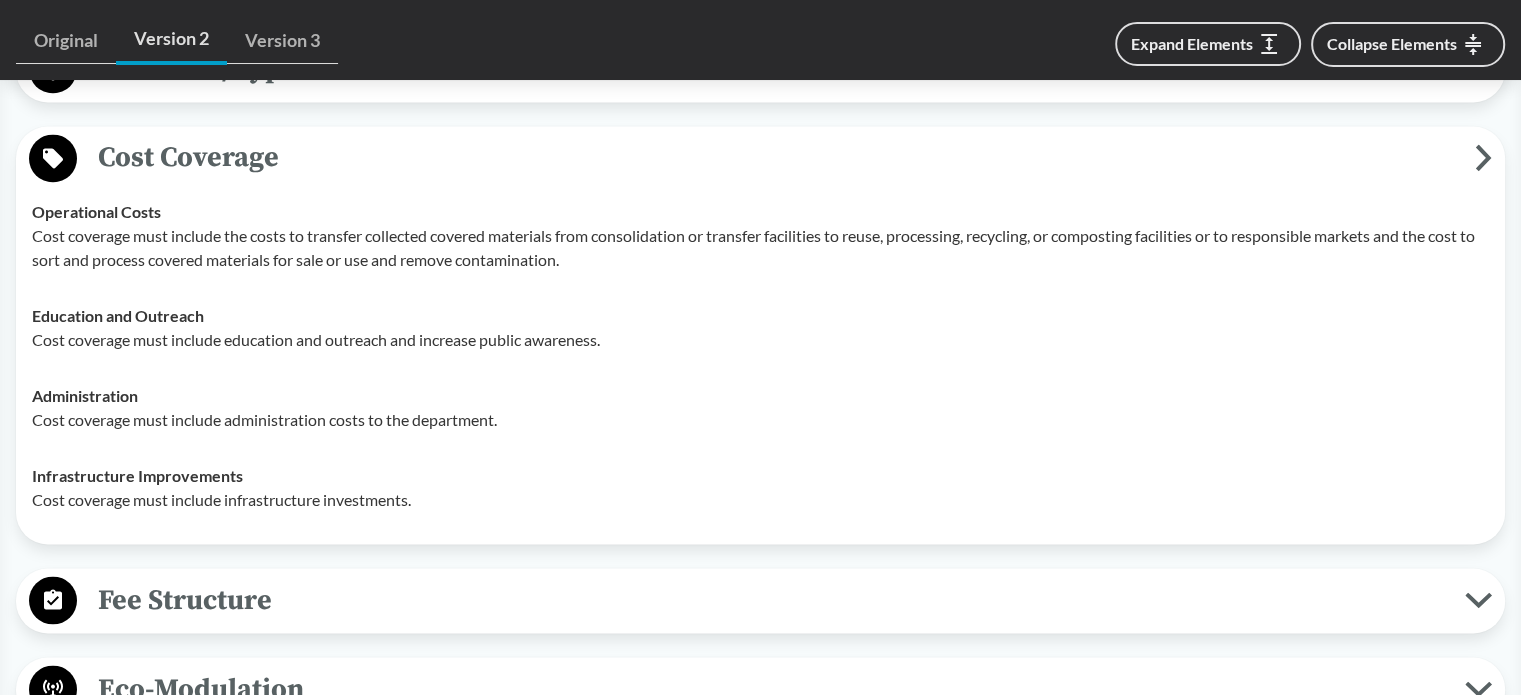 scroll, scrollTop: 3260, scrollLeft: 0, axis: vertical 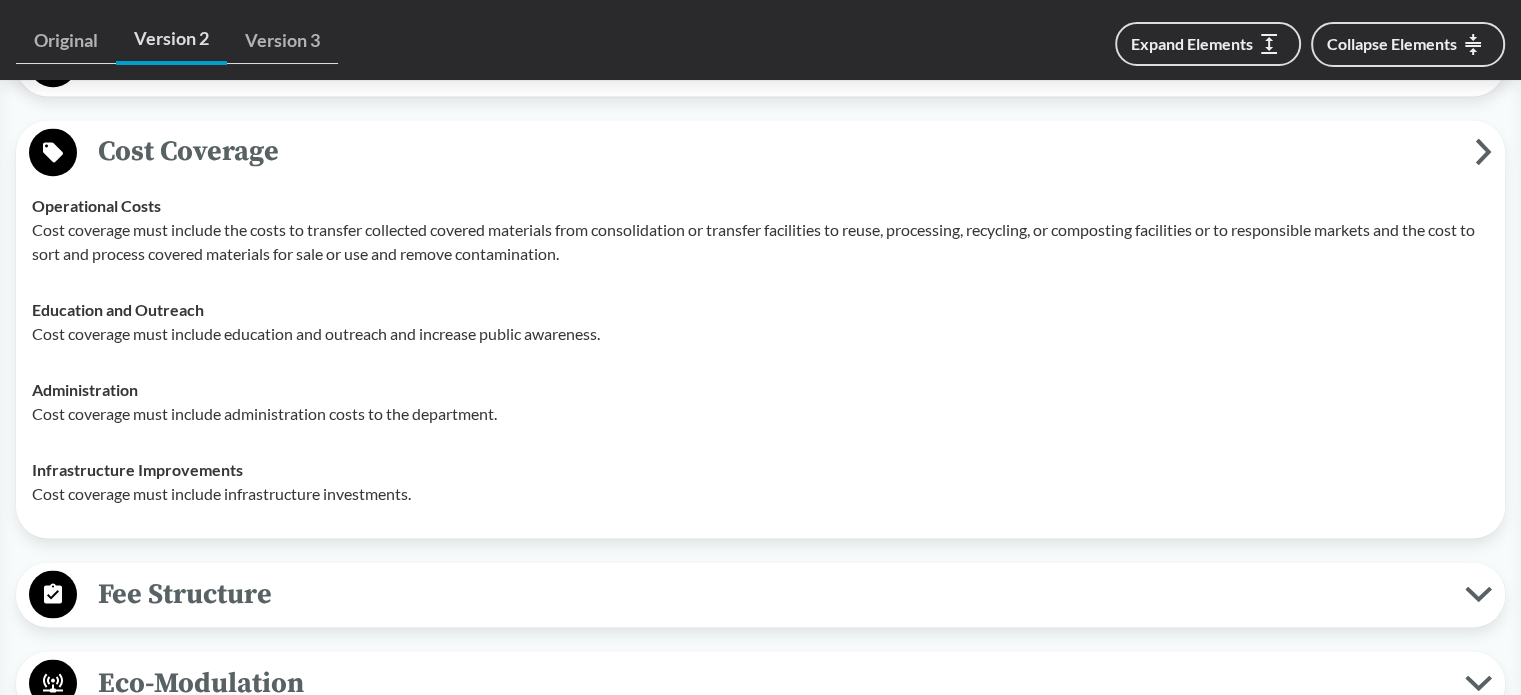 click on "Fee Structure" at bounding box center (771, 593) 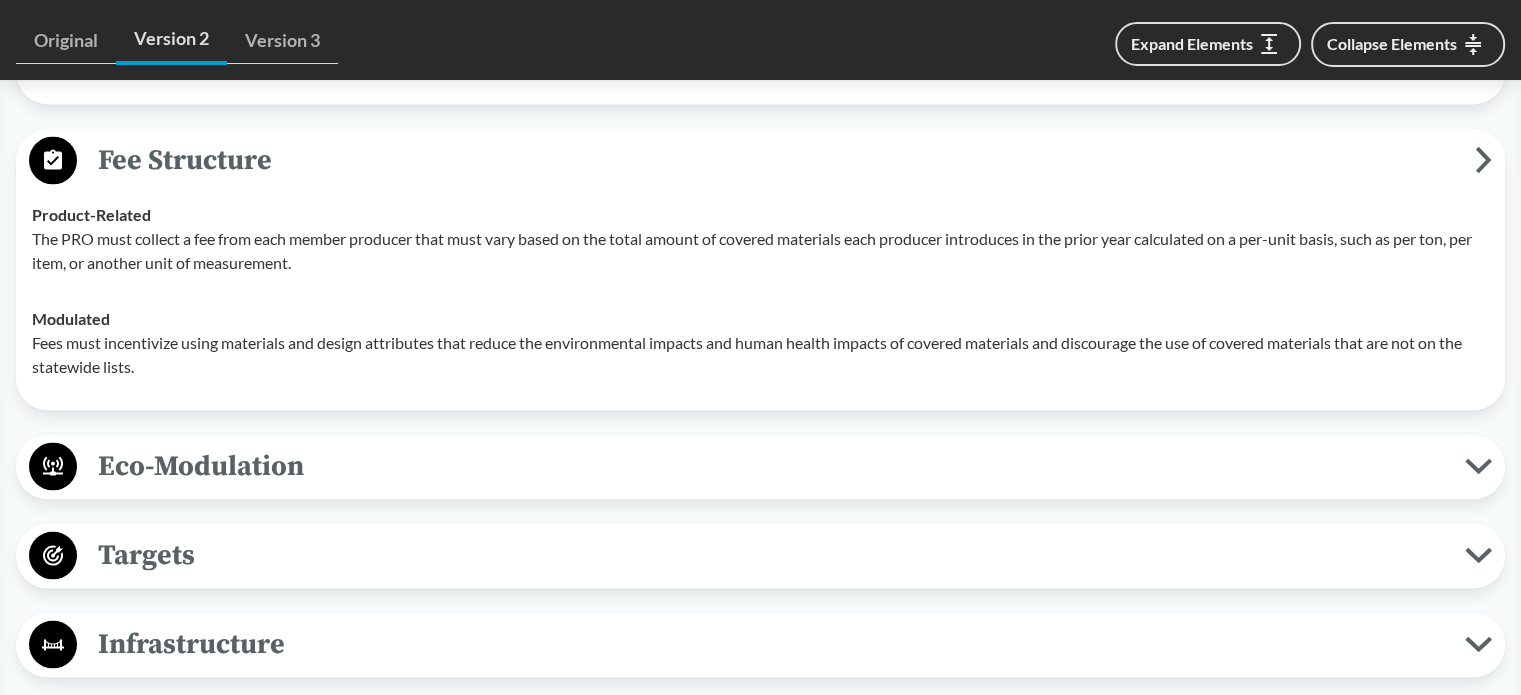 scroll, scrollTop: 3692, scrollLeft: 0, axis: vertical 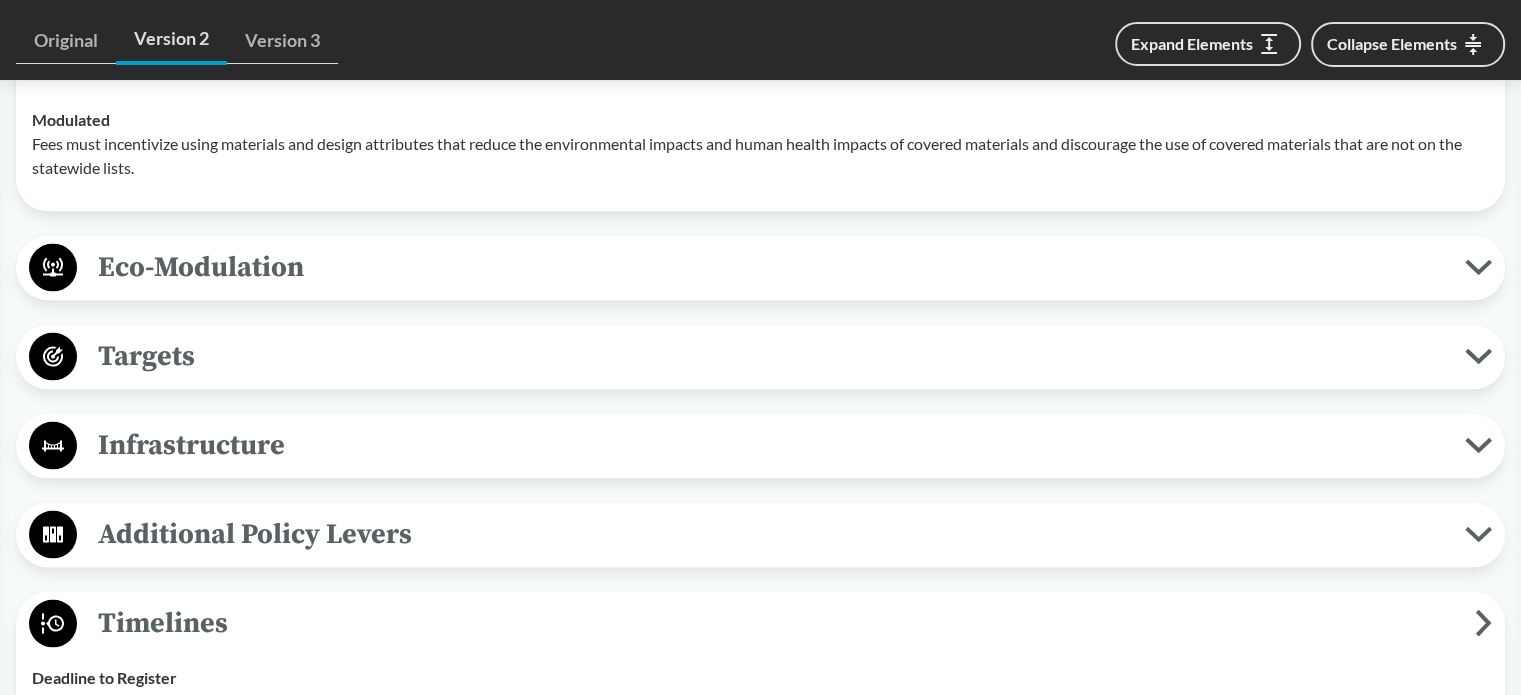 click on "Targets" at bounding box center (771, 356) 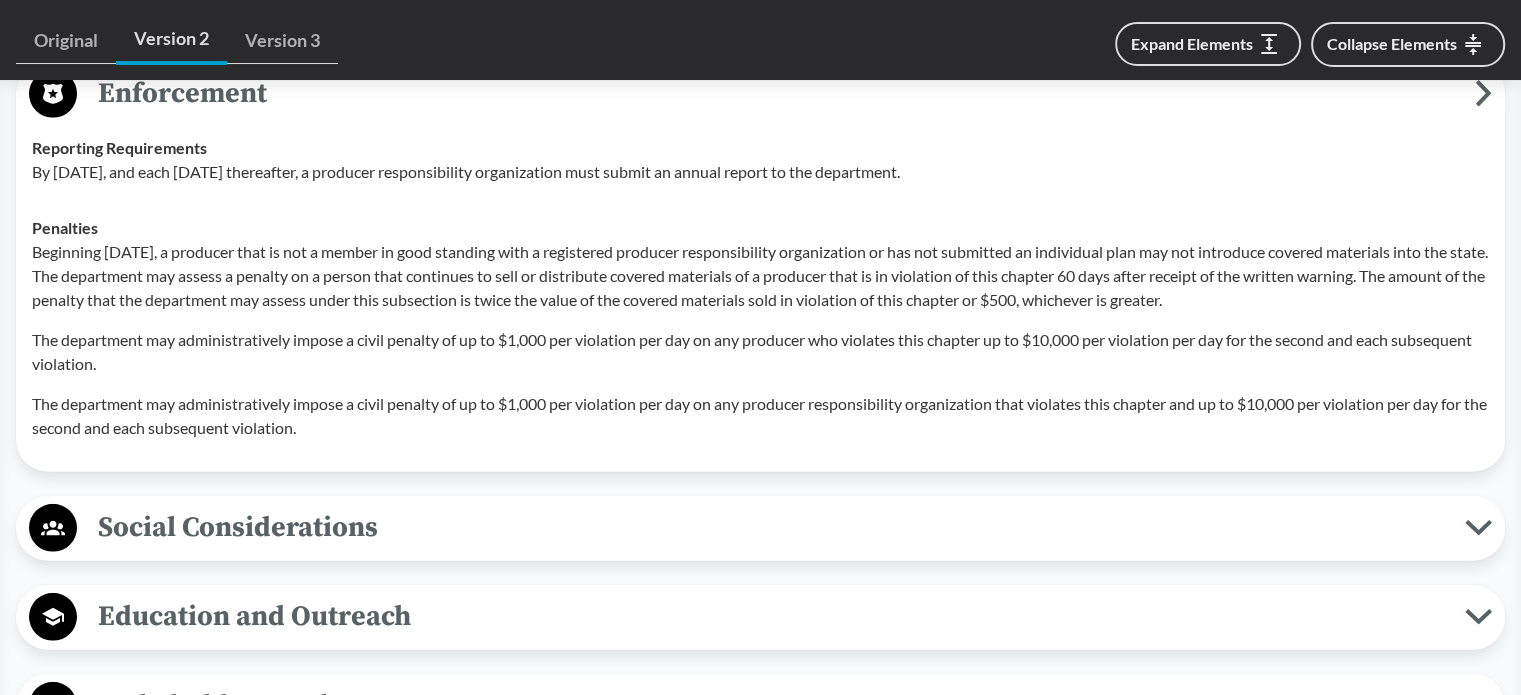 scroll, scrollTop: 5596, scrollLeft: 0, axis: vertical 